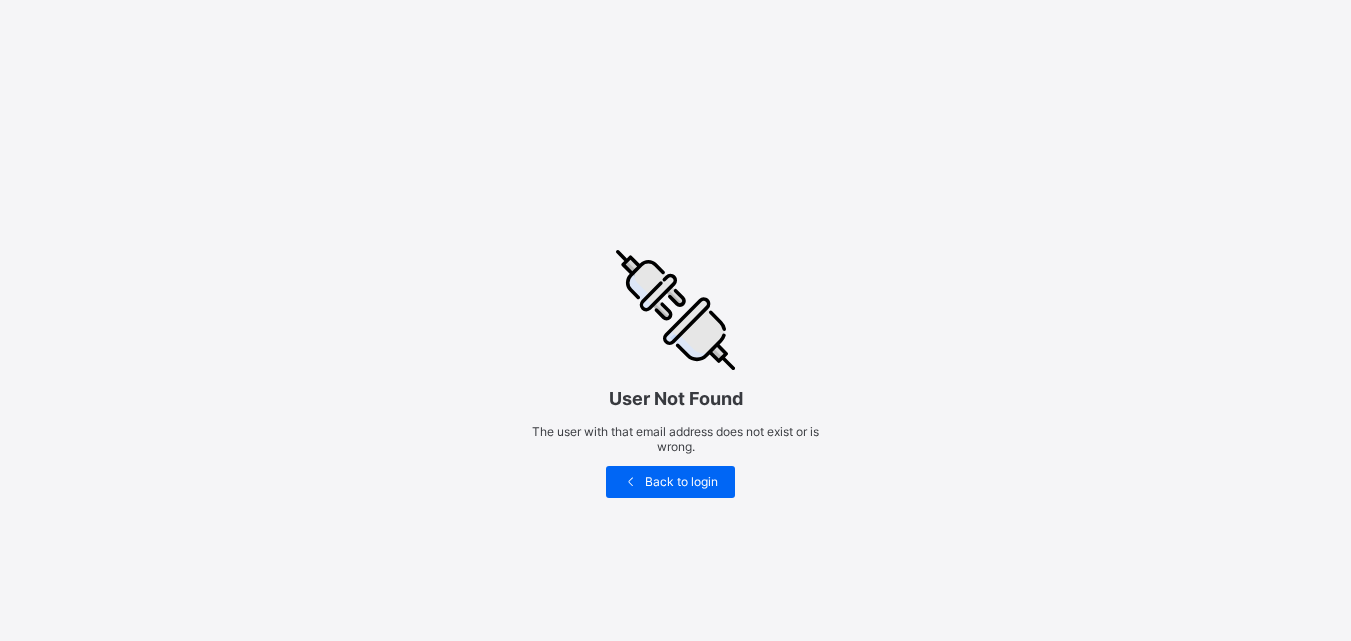 scroll, scrollTop: 0, scrollLeft: 0, axis: both 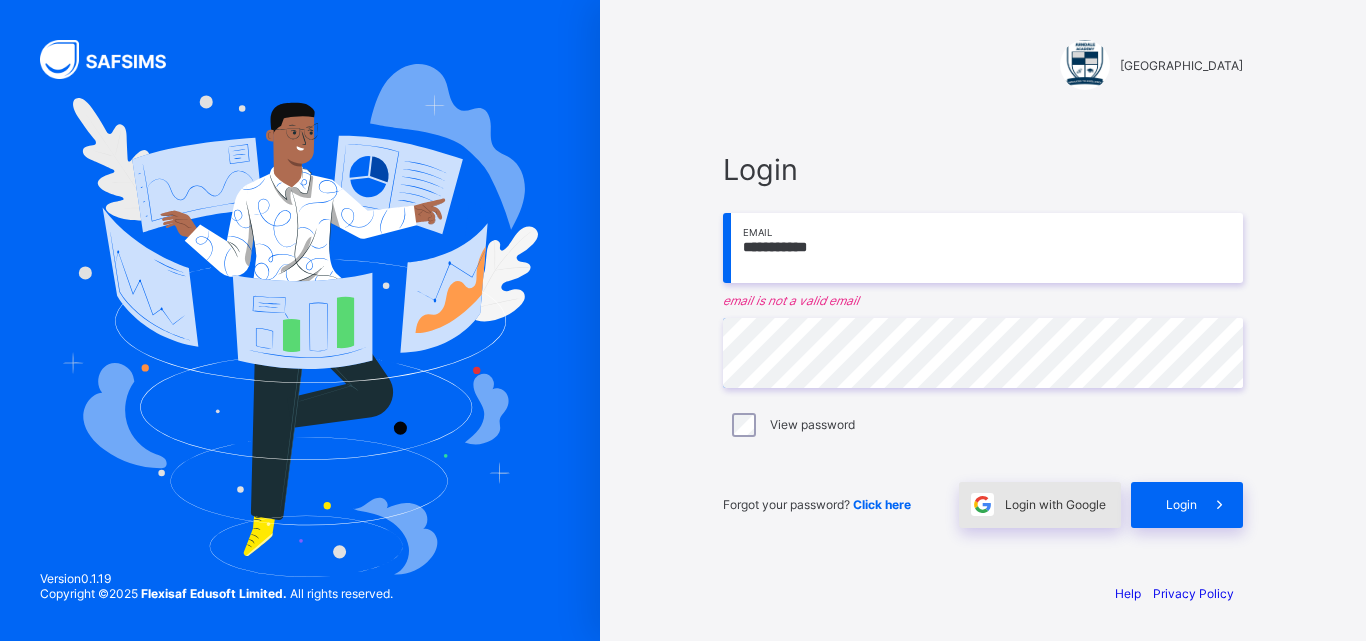 click at bounding box center (982, 505) 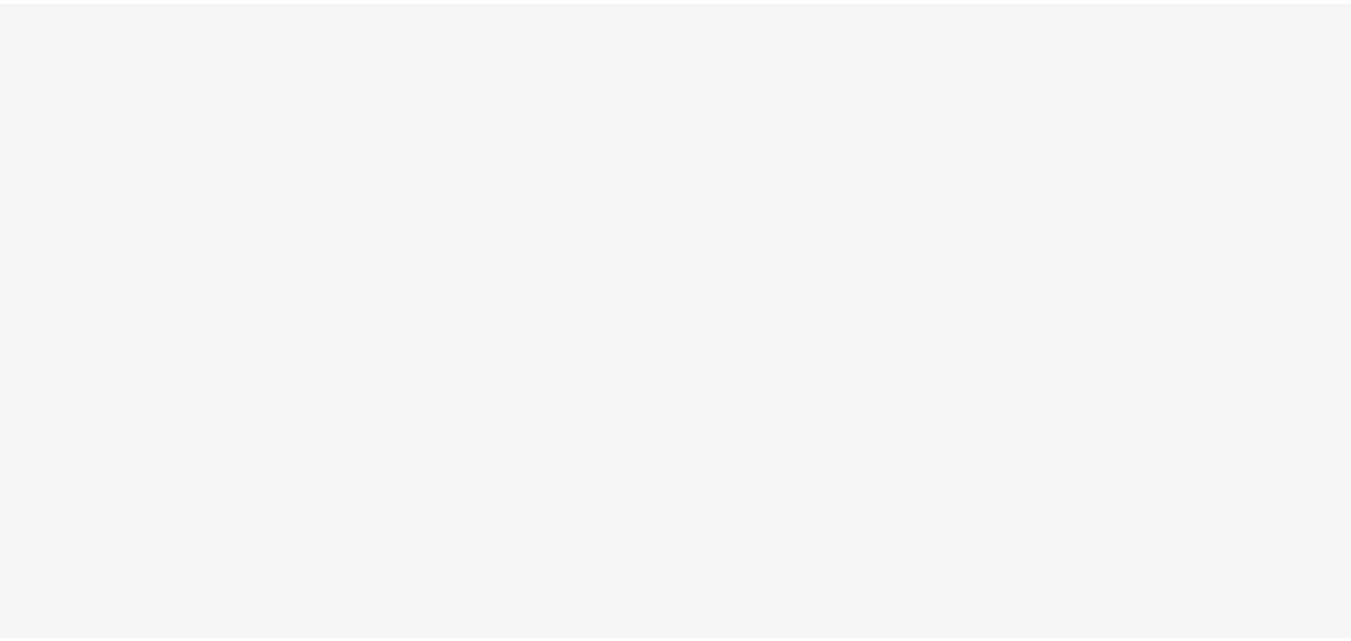 scroll, scrollTop: 0, scrollLeft: 0, axis: both 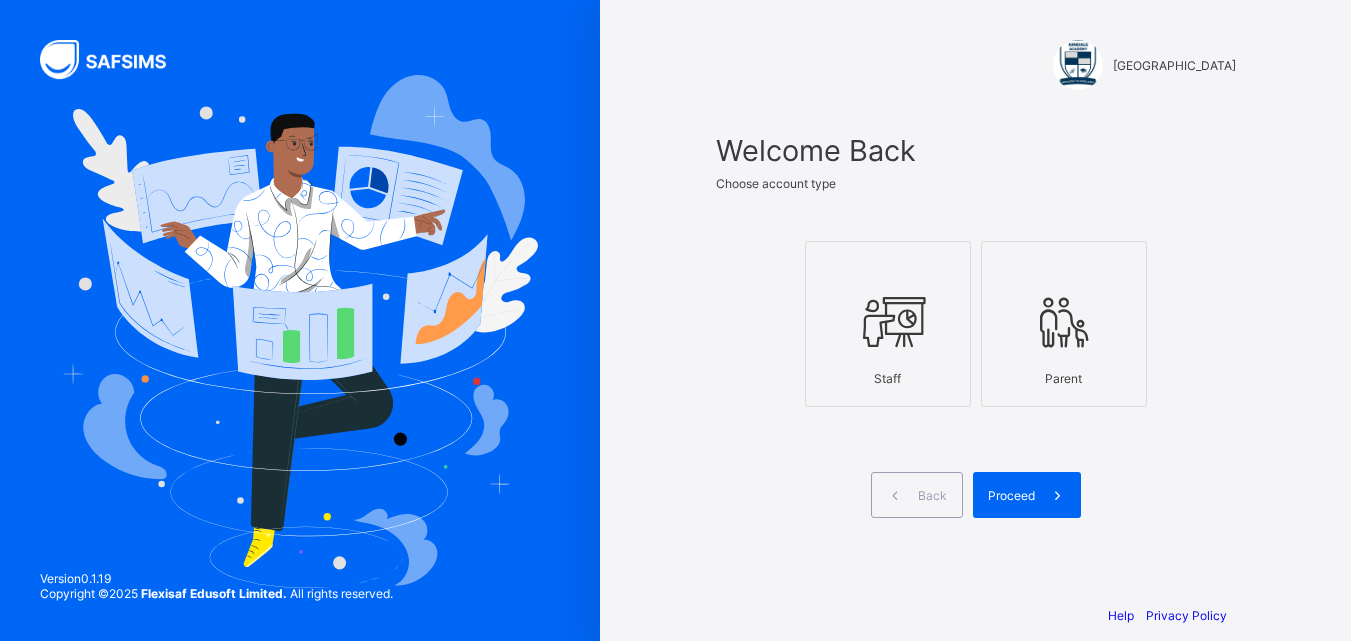 click at bounding box center [888, 322] 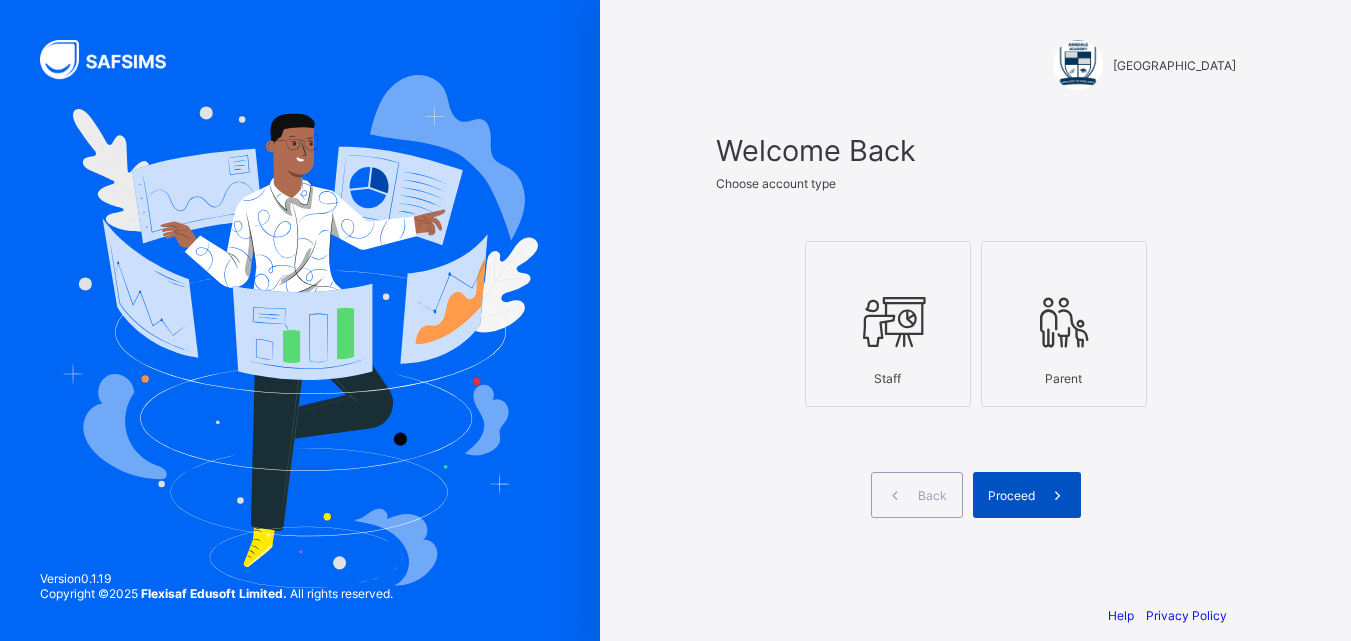 click on "Proceed" at bounding box center [1011, 495] 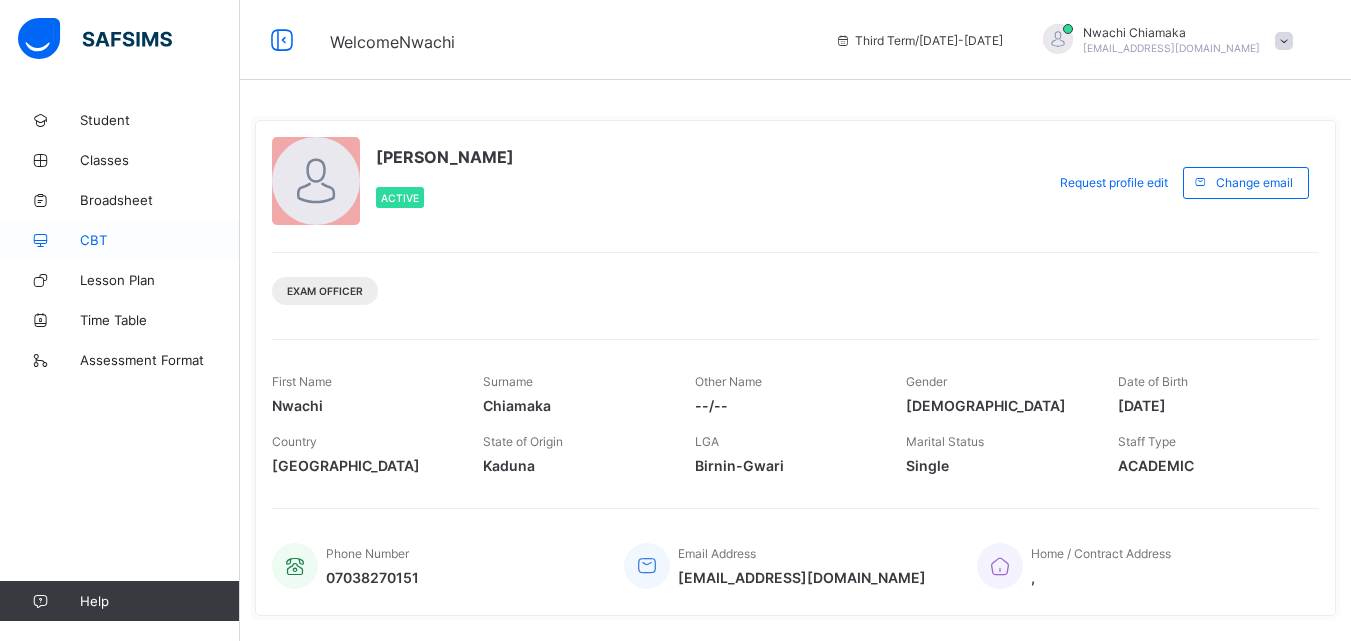 click on "CBT" at bounding box center (160, 240) 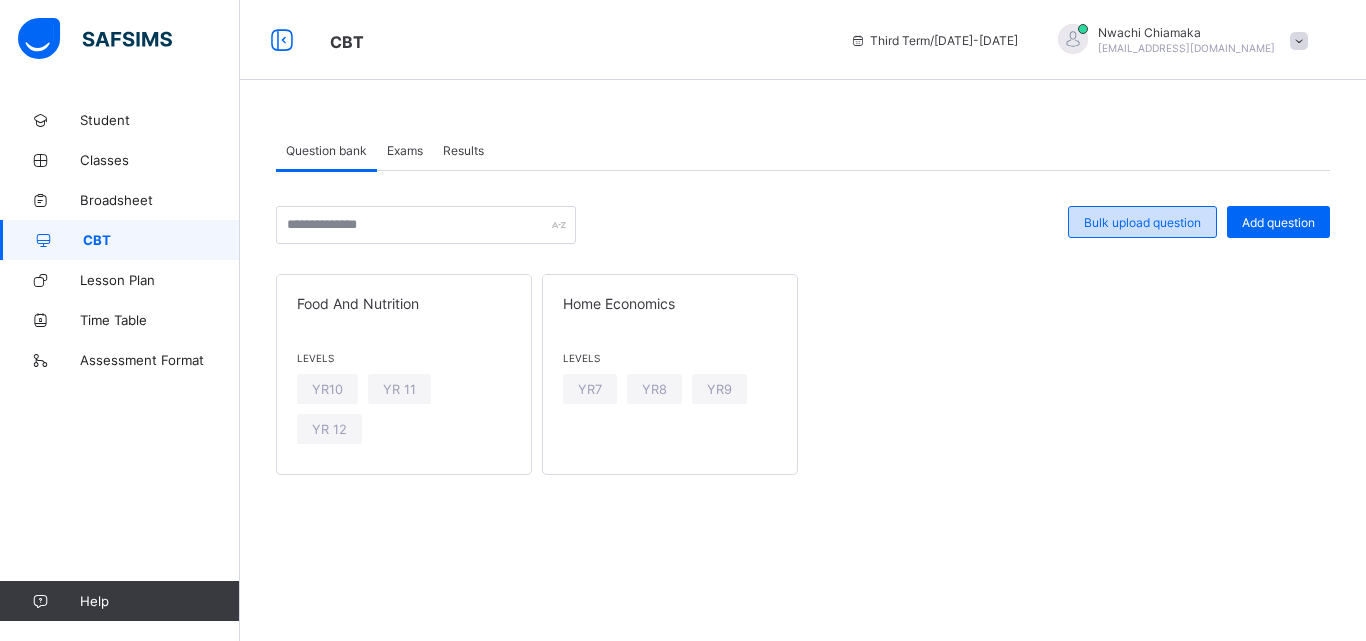 click on "Bulk upload question" at bounding box center [1142, 222] 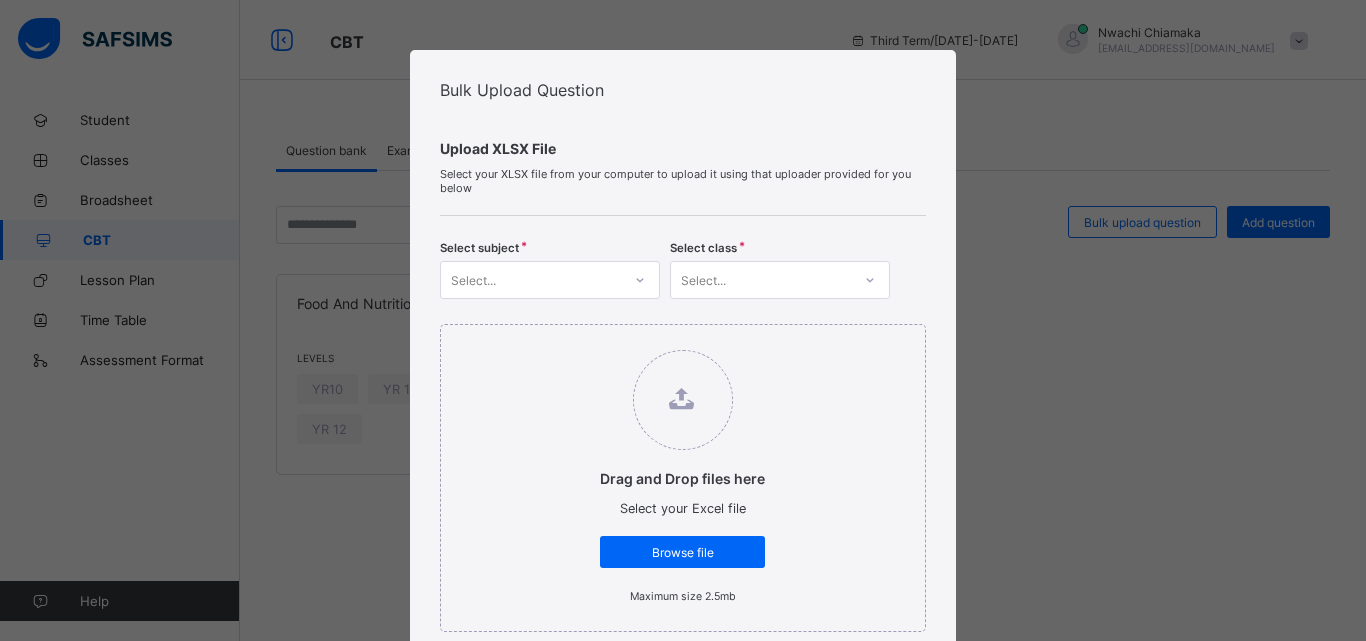 click on "Select..." at bounding box center (531, 280) 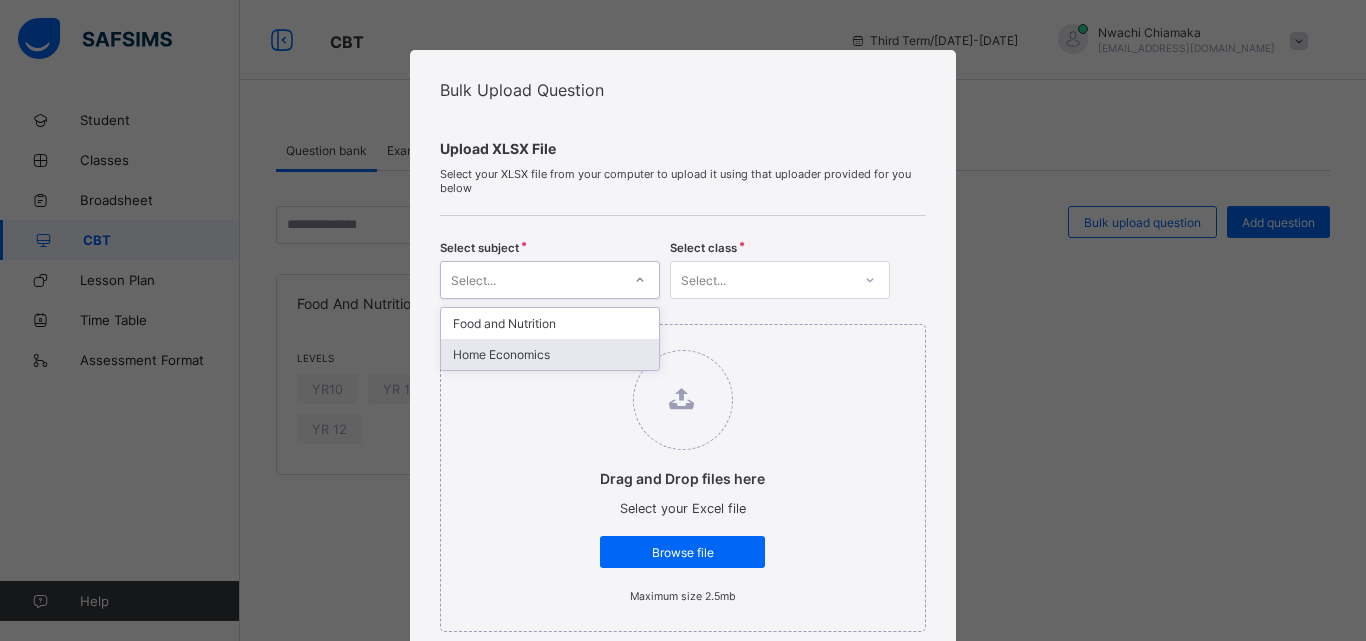 click on "Home Economics" at bounding box center (550, 354) 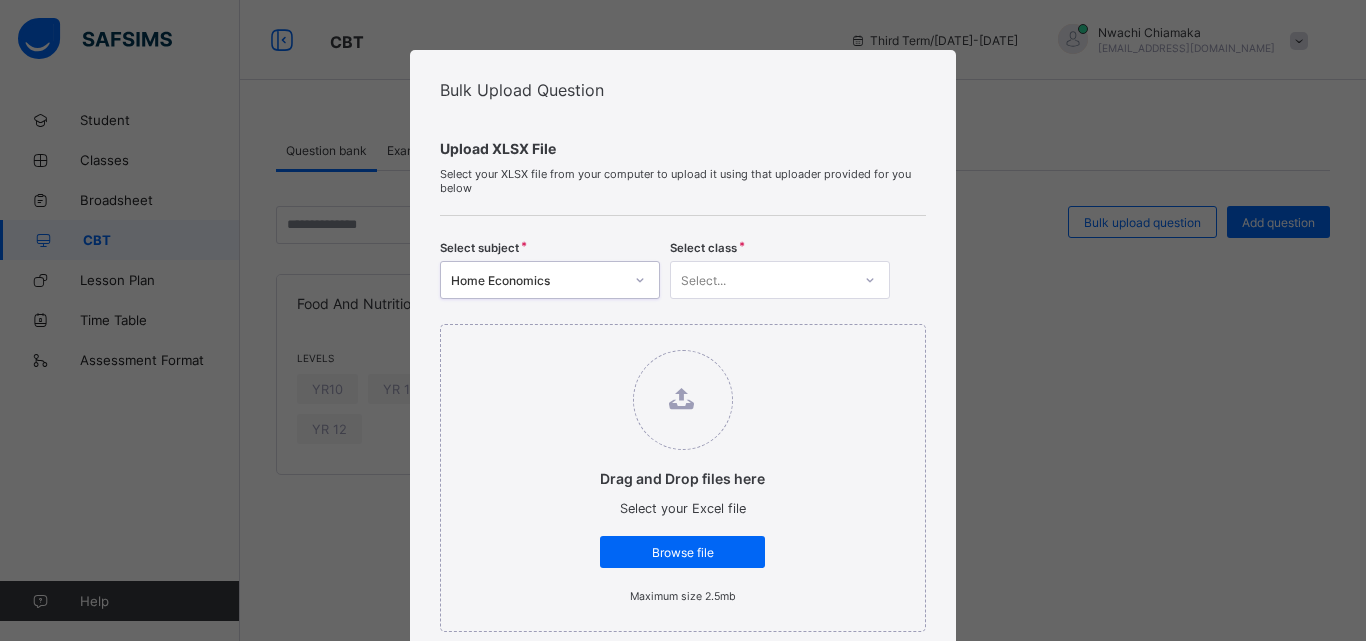 click on "Select..." at bounding box center [761, 280] 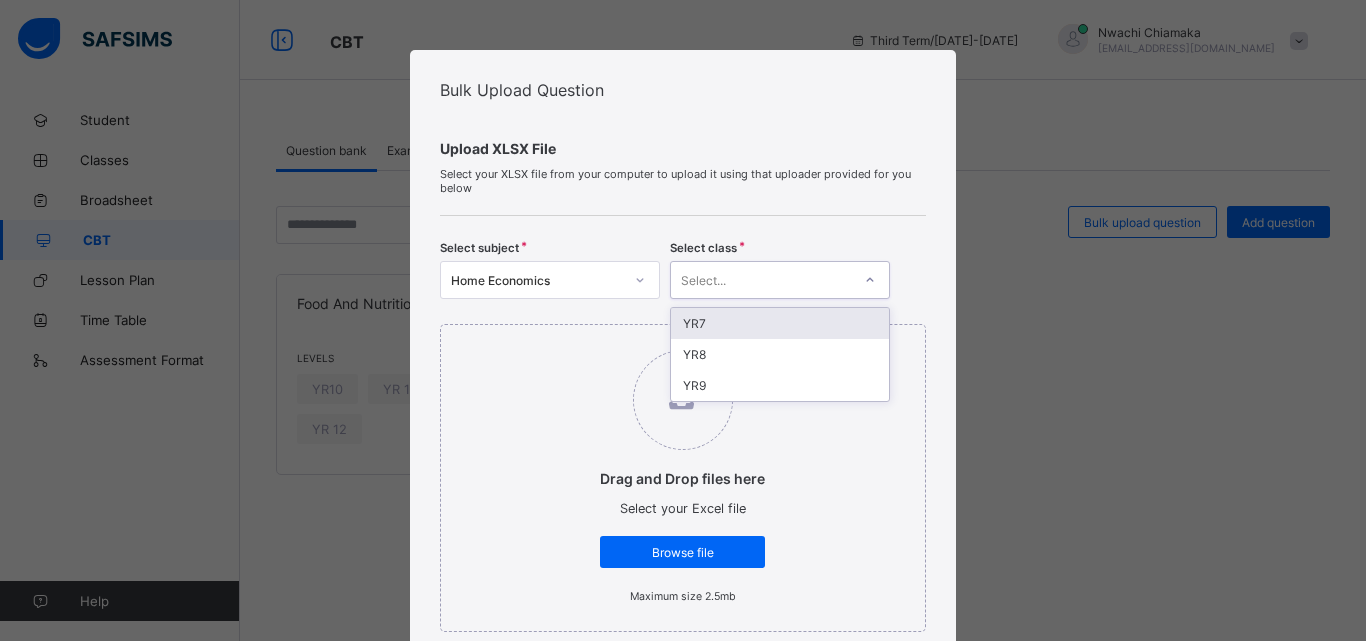 click on "YR7" at bounding box center [780, 323] 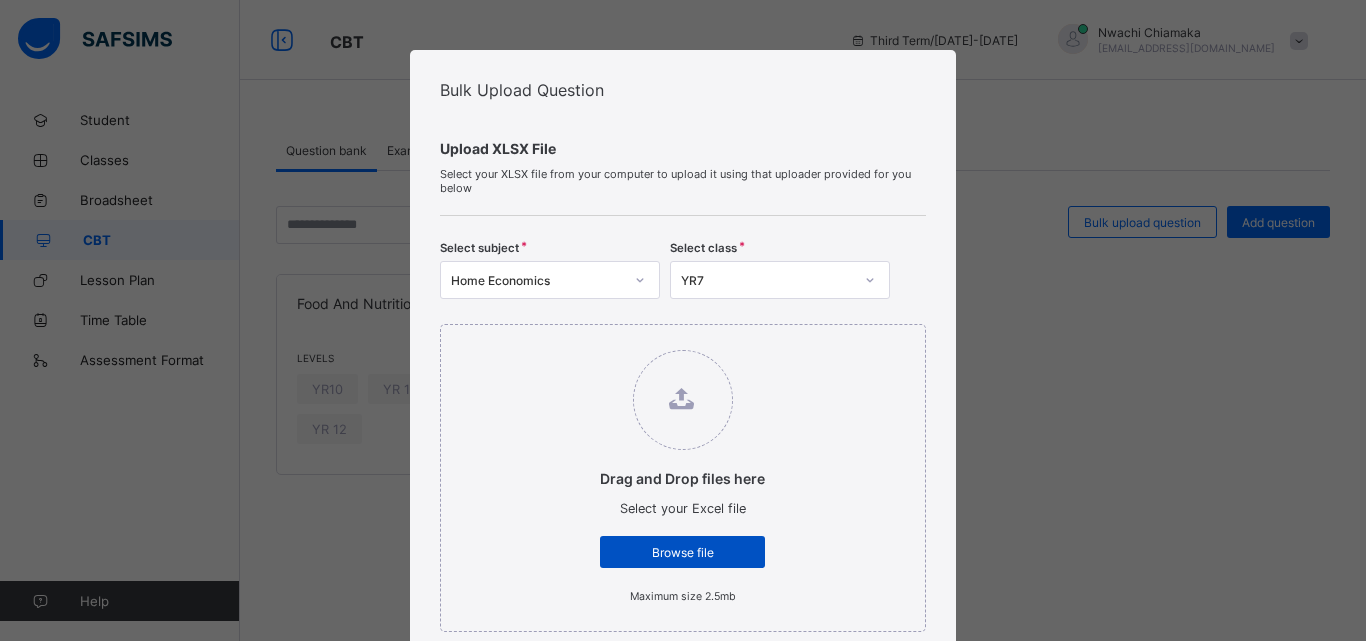 click on "Browse file" at bounding box center [682, 552] 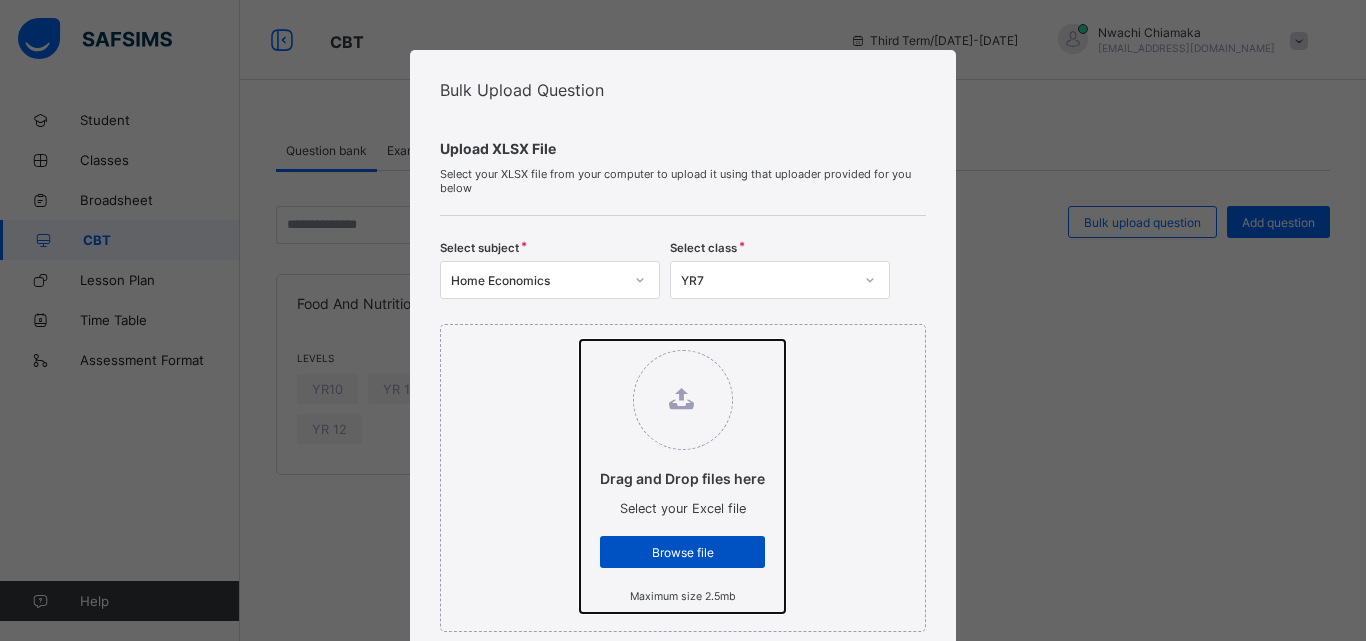 click on "Drag and Drop files here Select your Excel file Browse file Maximum size 2.5mb" at bounding box center [580, 340] 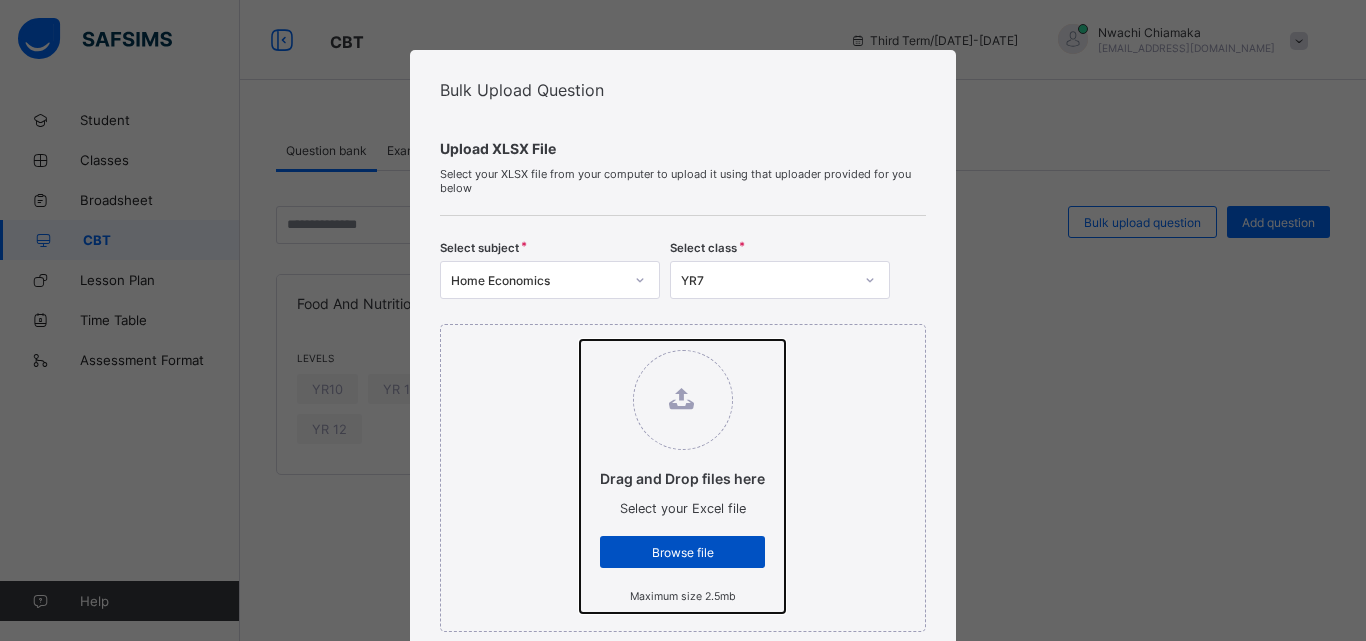 type on "**********" 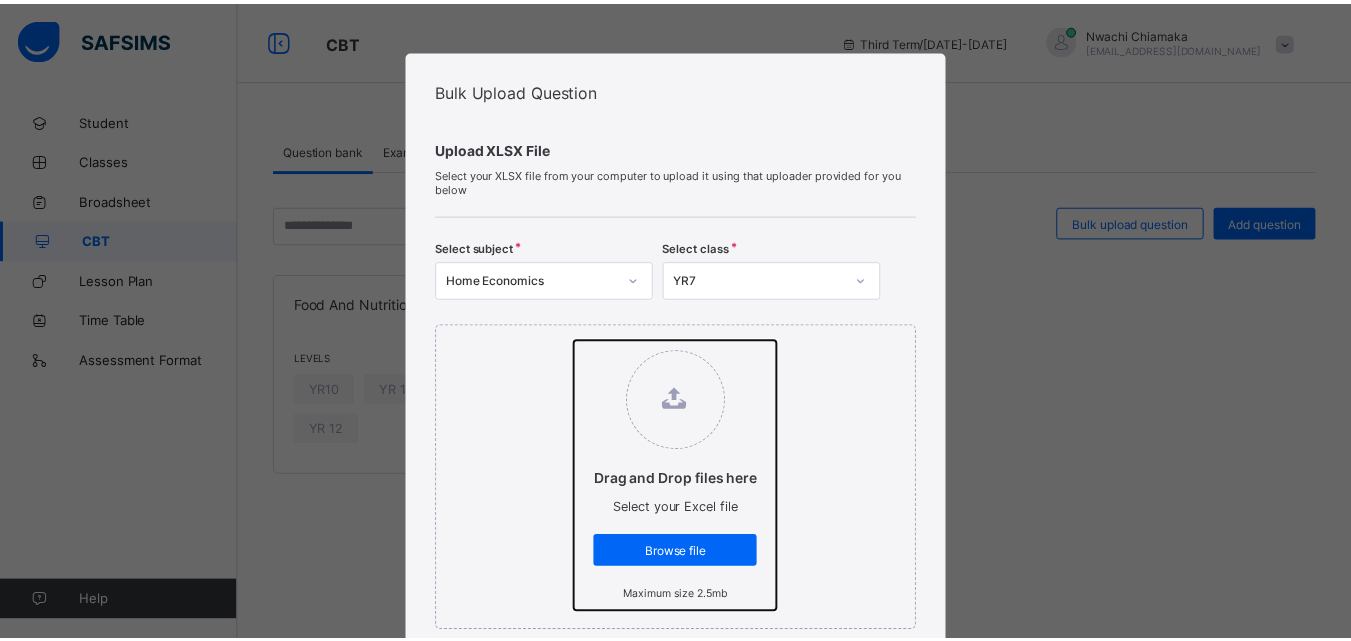 scroll, scrollTop: 120, scrollLeft: 0, axis: vertical 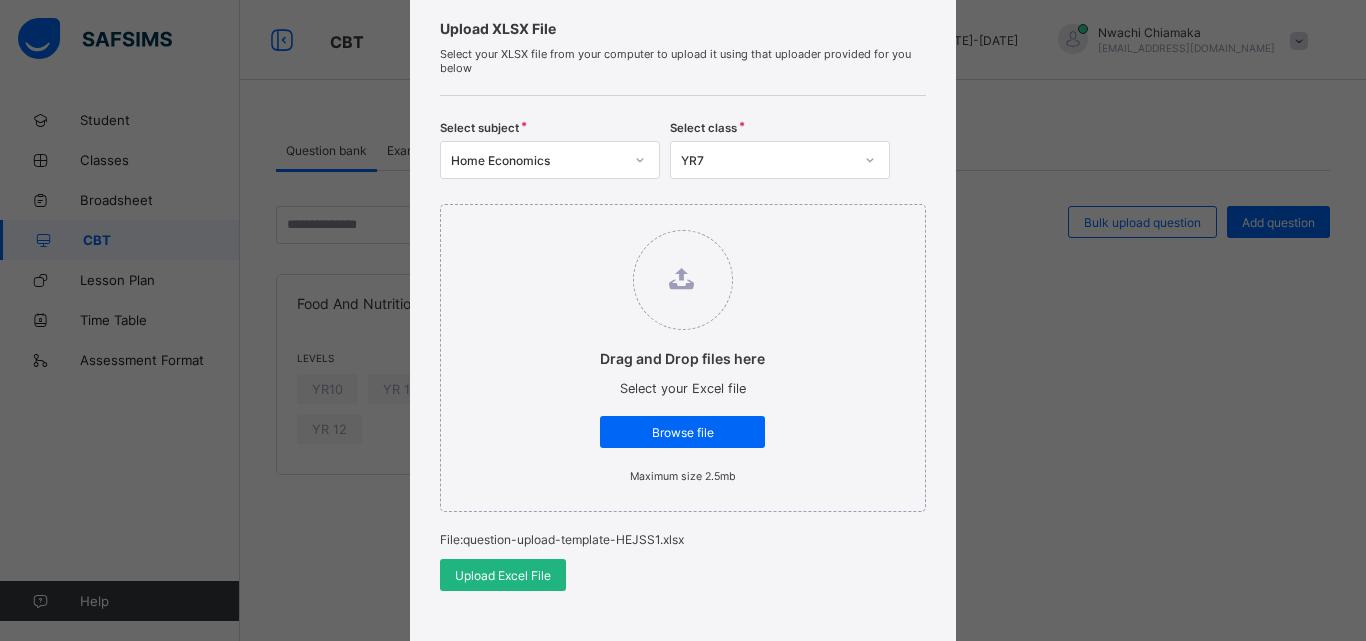 click on "Upload Excel File" at bounding box center (503, 575) 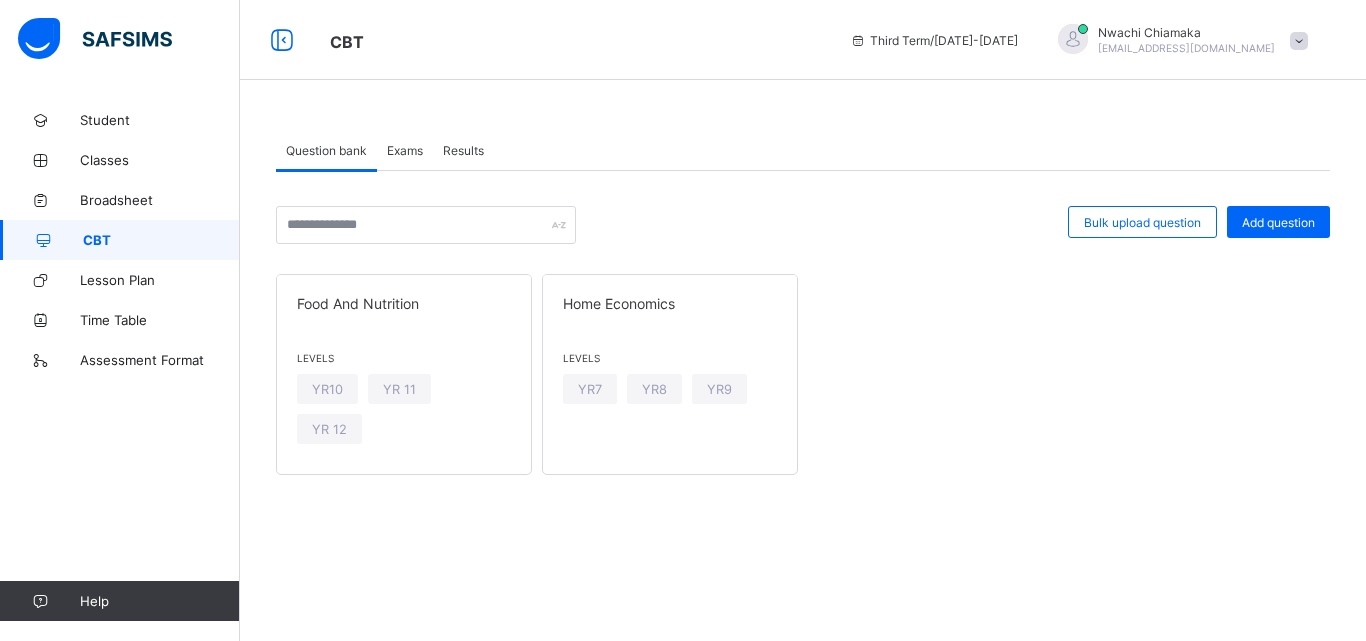 click on "Exams" at bounding box center [405, 150] 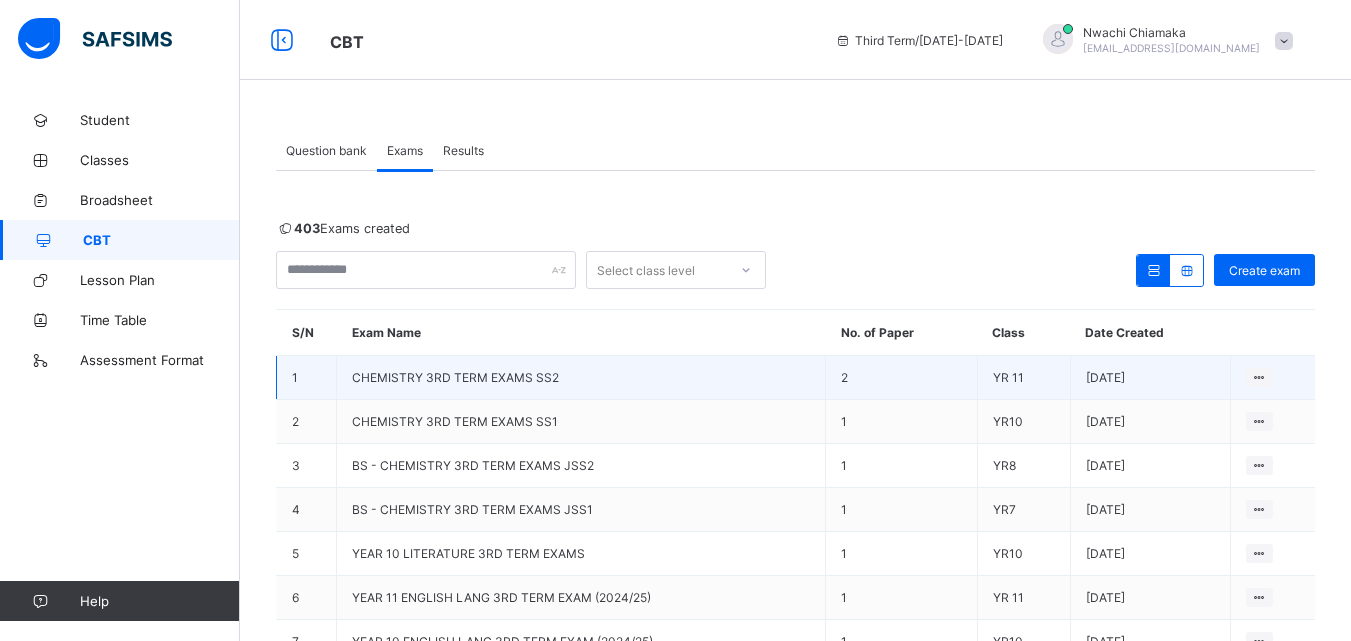 click on "CHEMISTRY 3RD TERM EXAMS SS2" at bounding box center (455, 377) 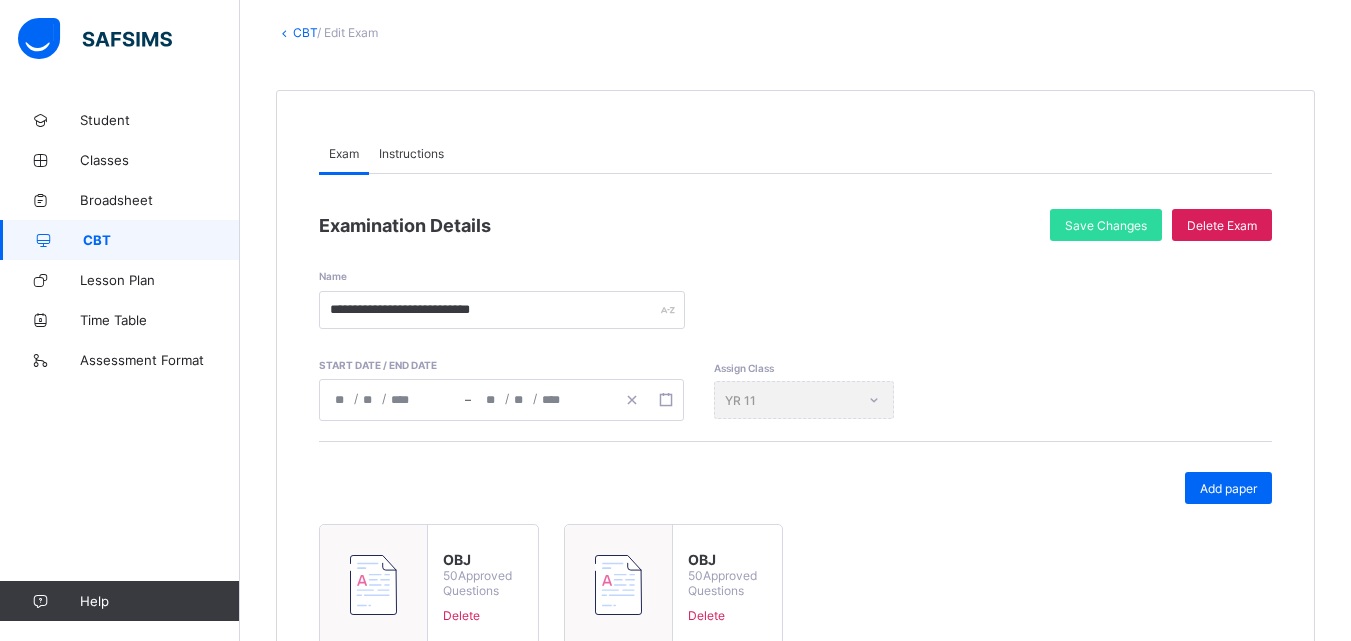 scroll, scrollTop: 0, scrollLeft: 0, axis: both 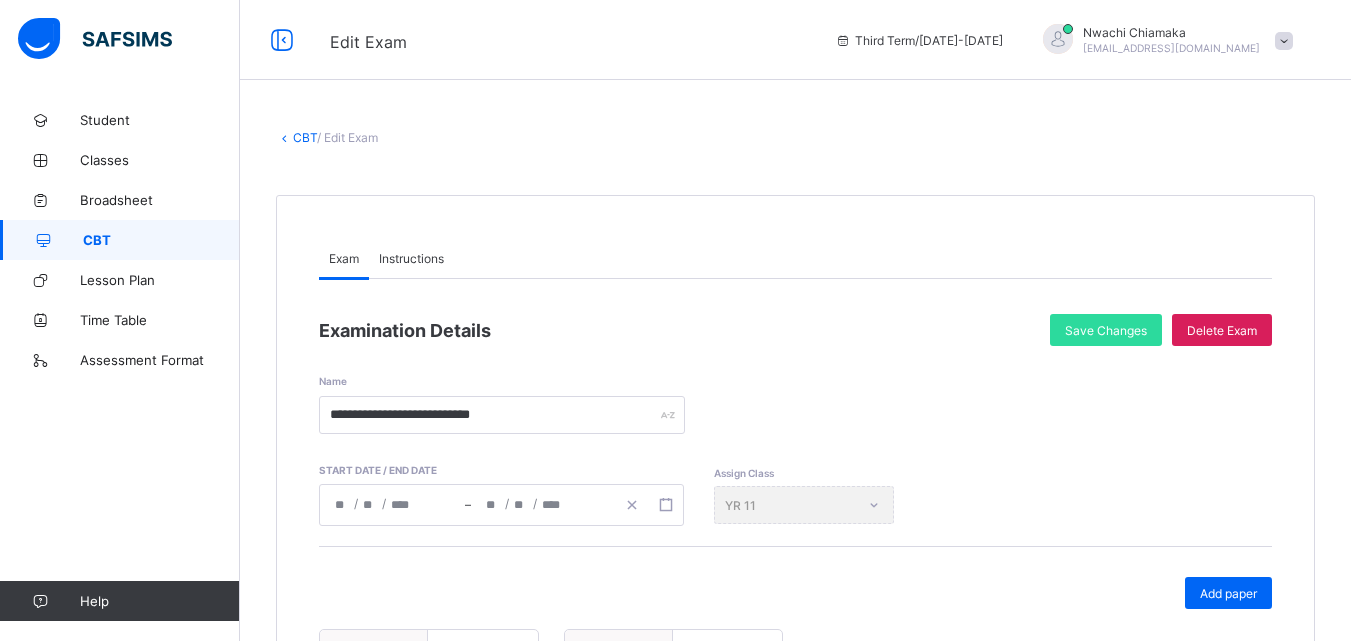 click on "CBT" at bounding box center (305, 137) 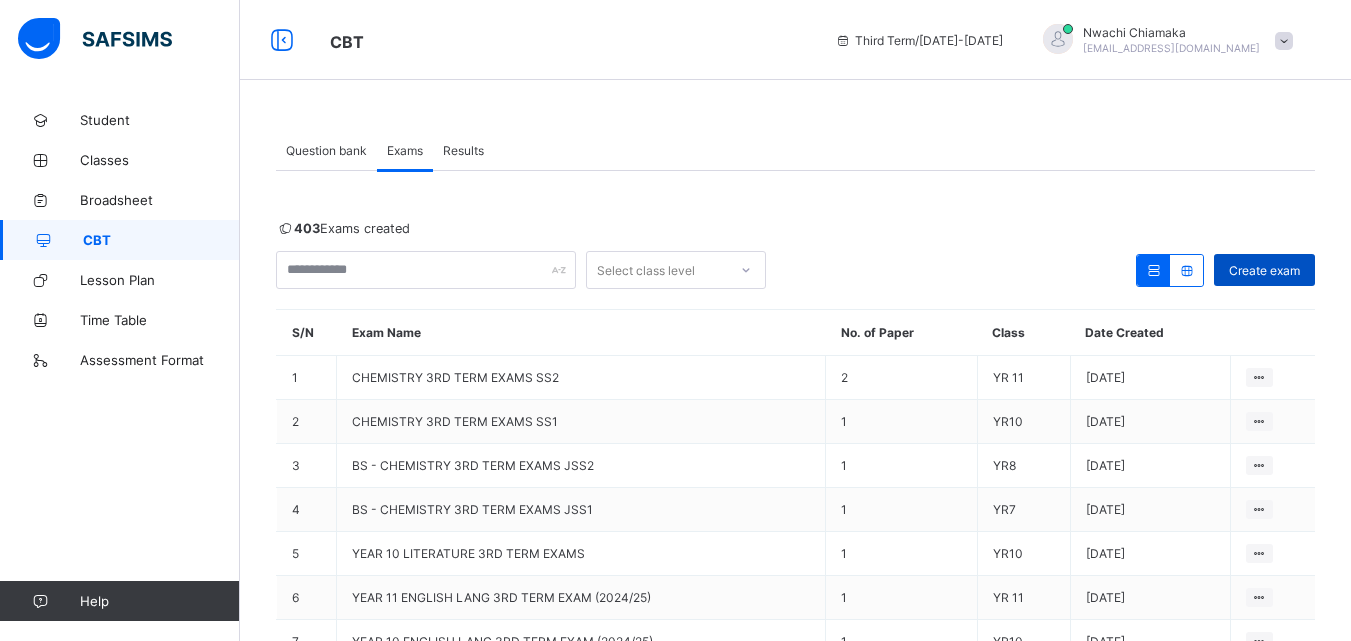 click on "Create exam" at bounding box center (1264, 270) 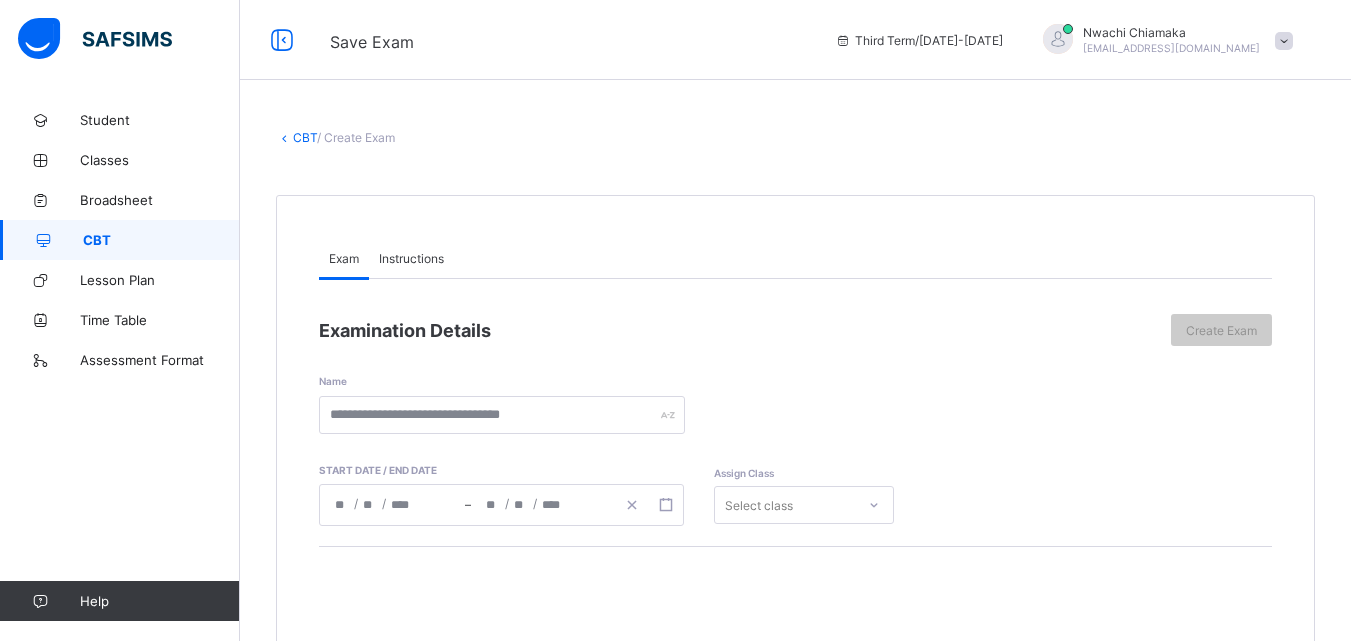 click on "Instructions" at bounding box center [411, 258] 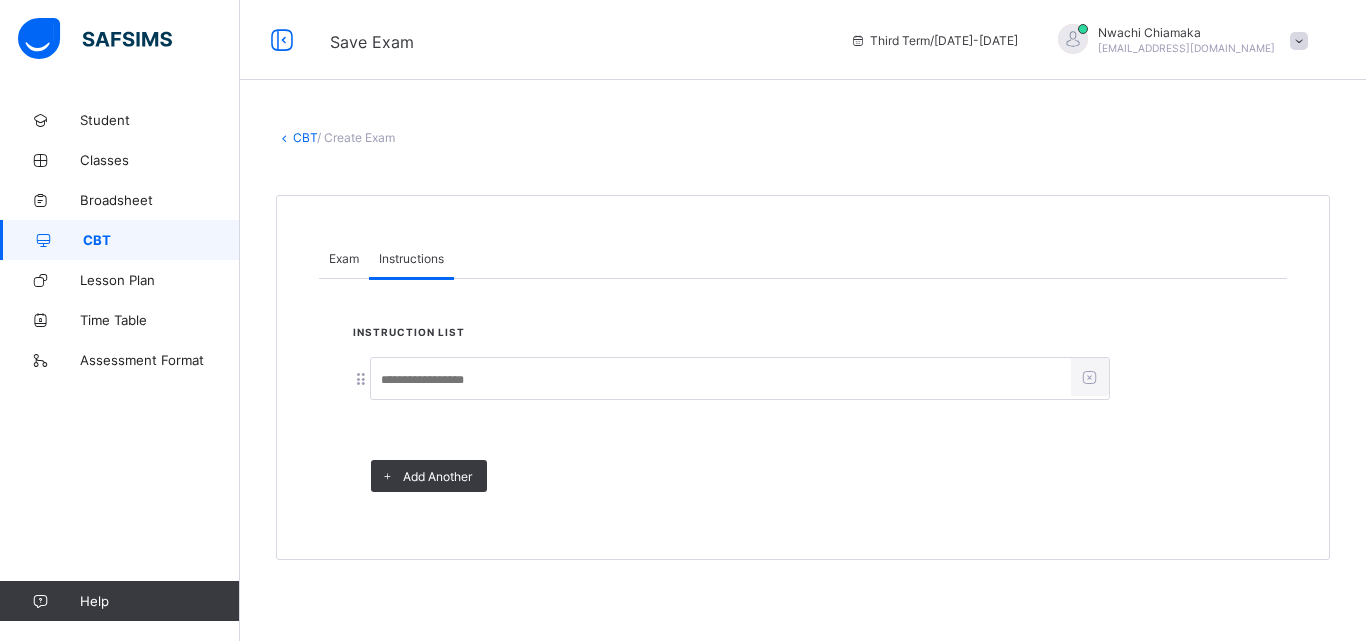 click at bounding box center [721, 380] 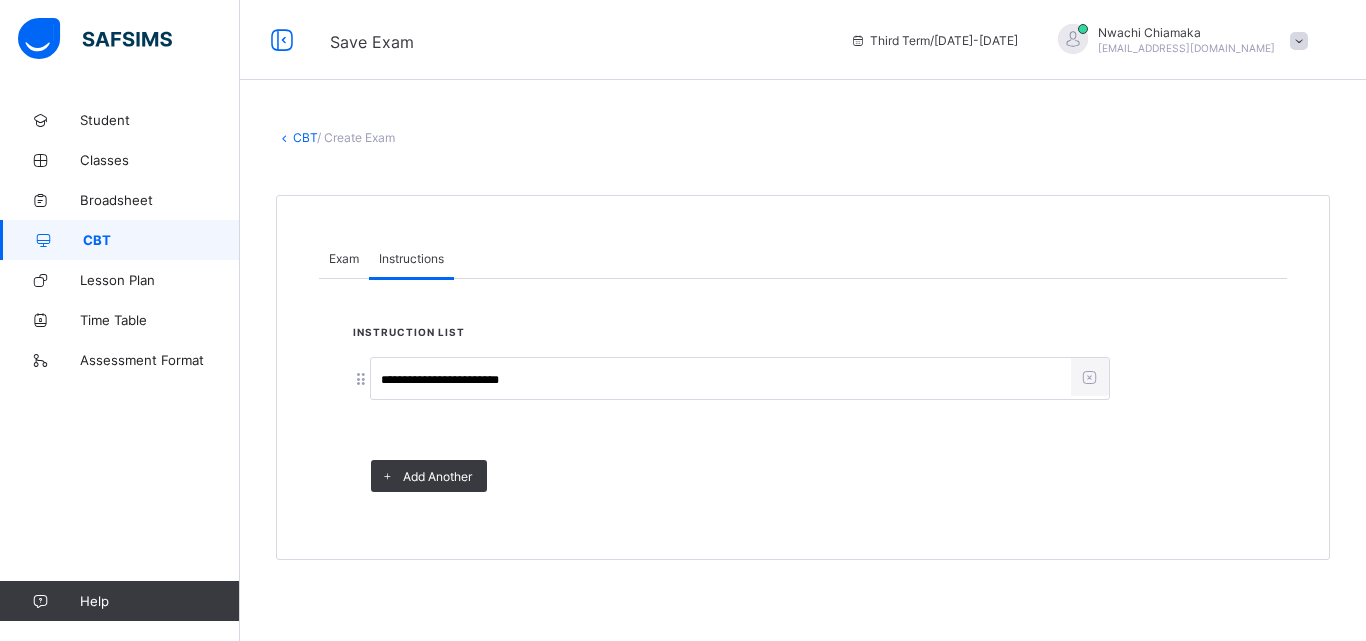 type on "**********" 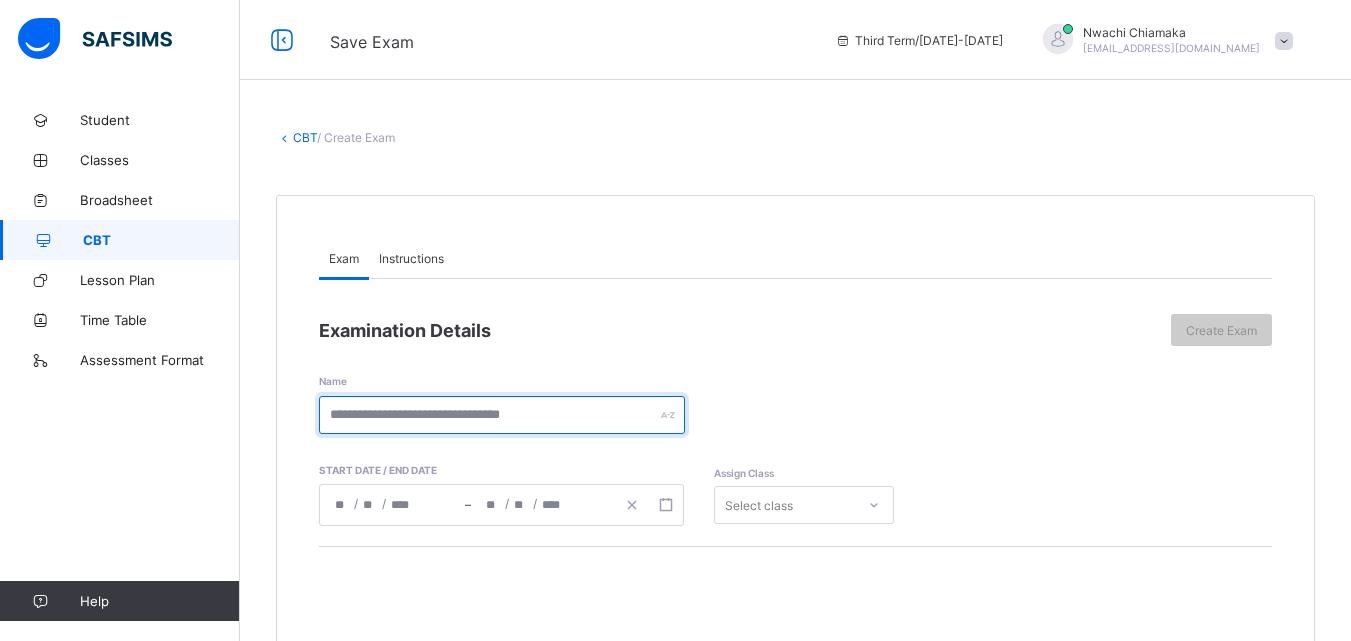 click at bounding box center (502, 415) 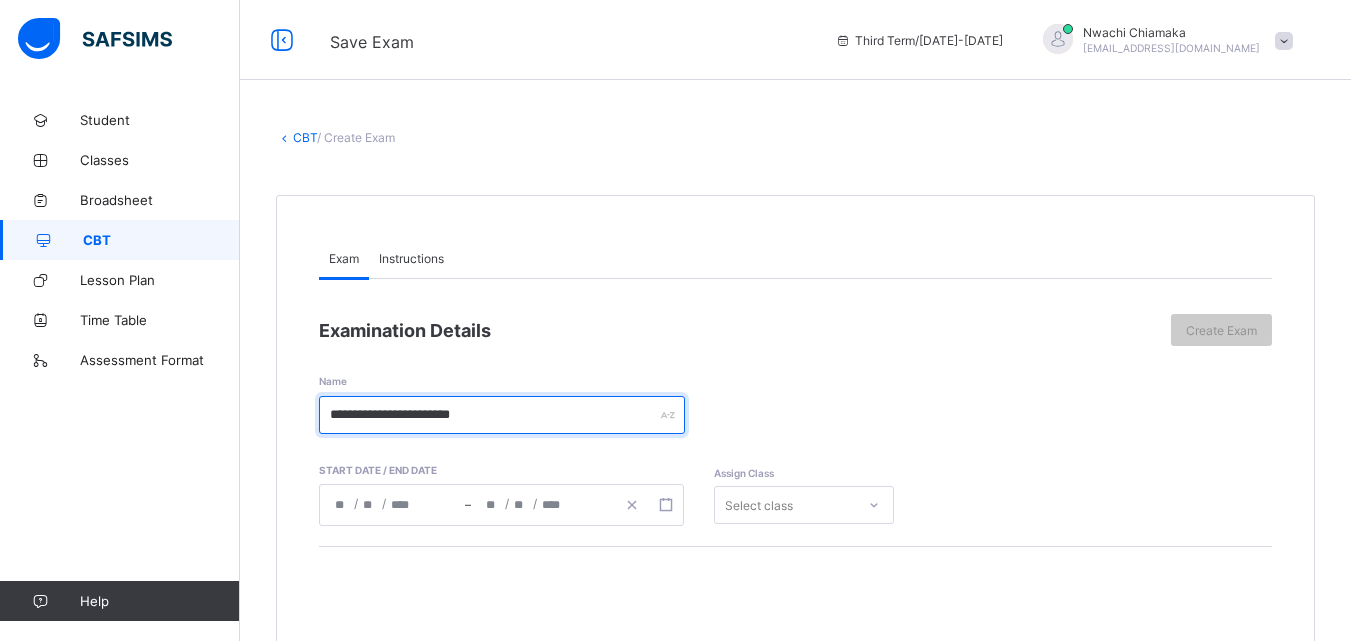 type on "**********" 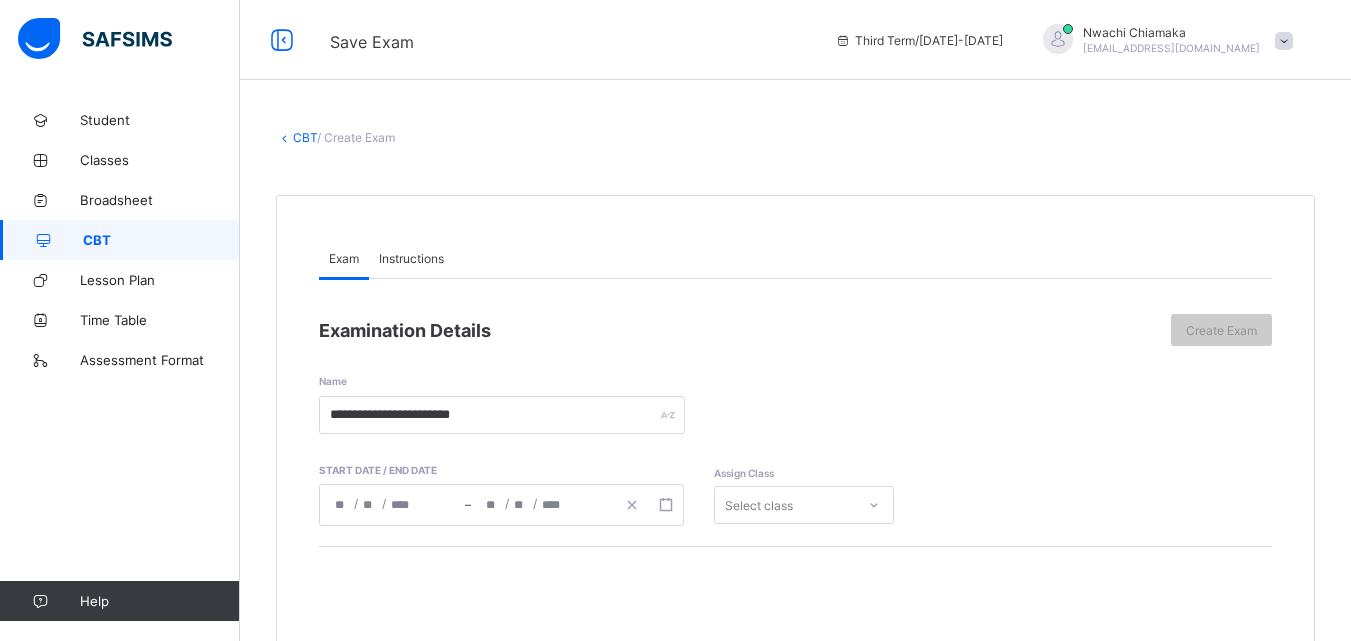click on "/ /" at bounding box center (543, 505) 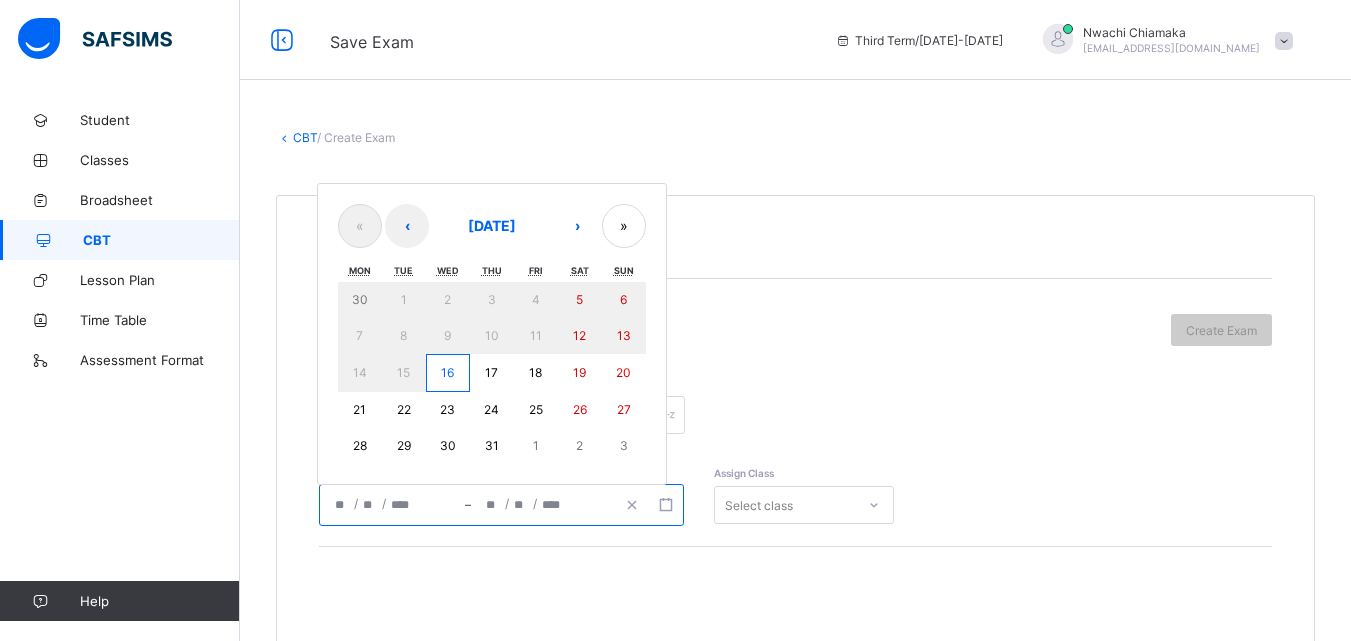 click on "16" at bounding box center [447, 372] 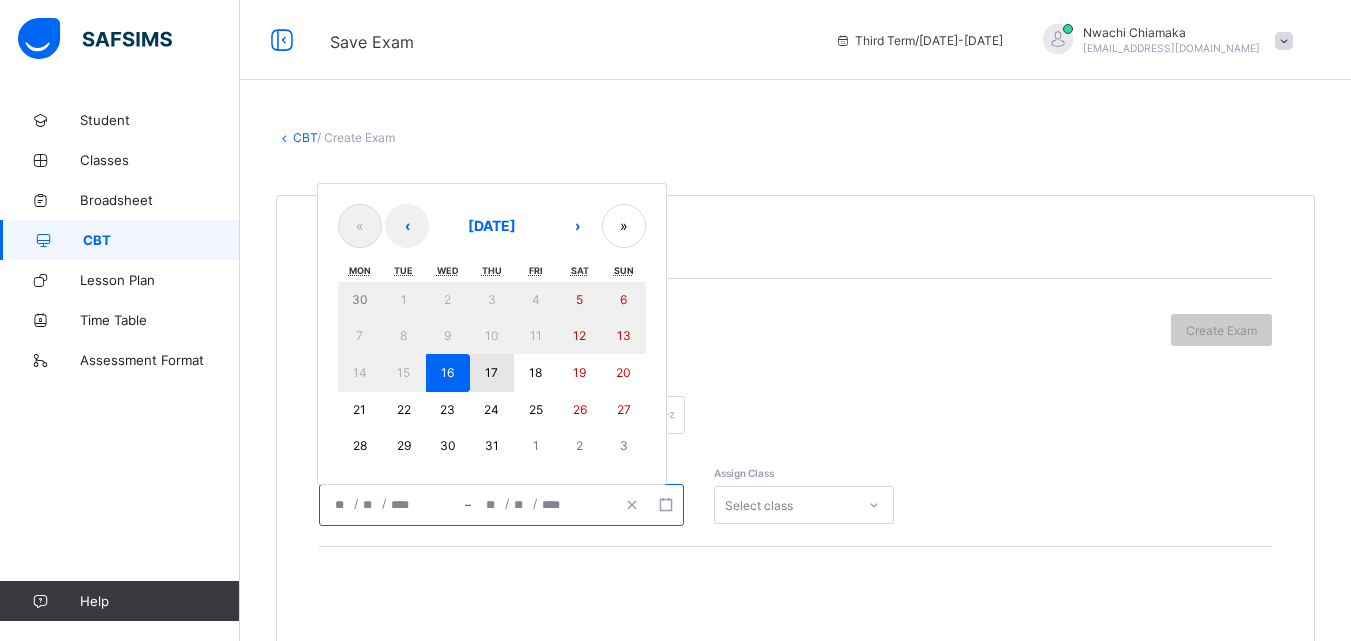 click on "17" at bounding box center (492, 373) 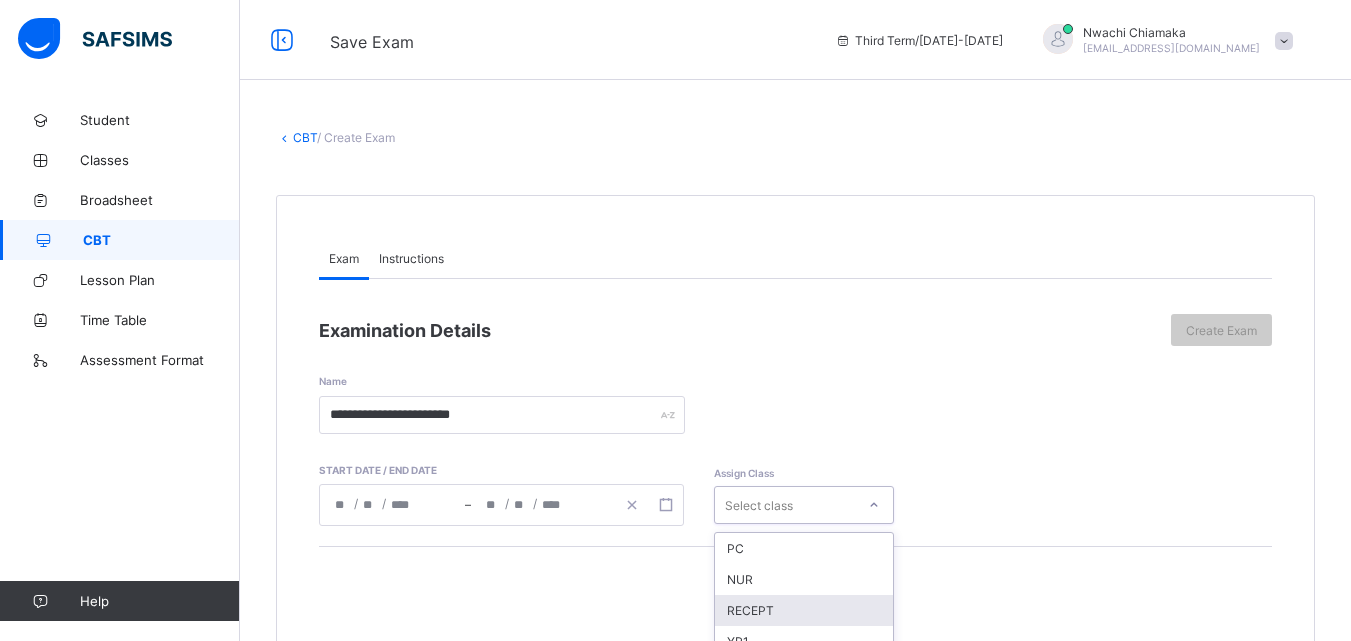 scroll, scrollTop: 201, scrollLeft: 0, axis: vertical 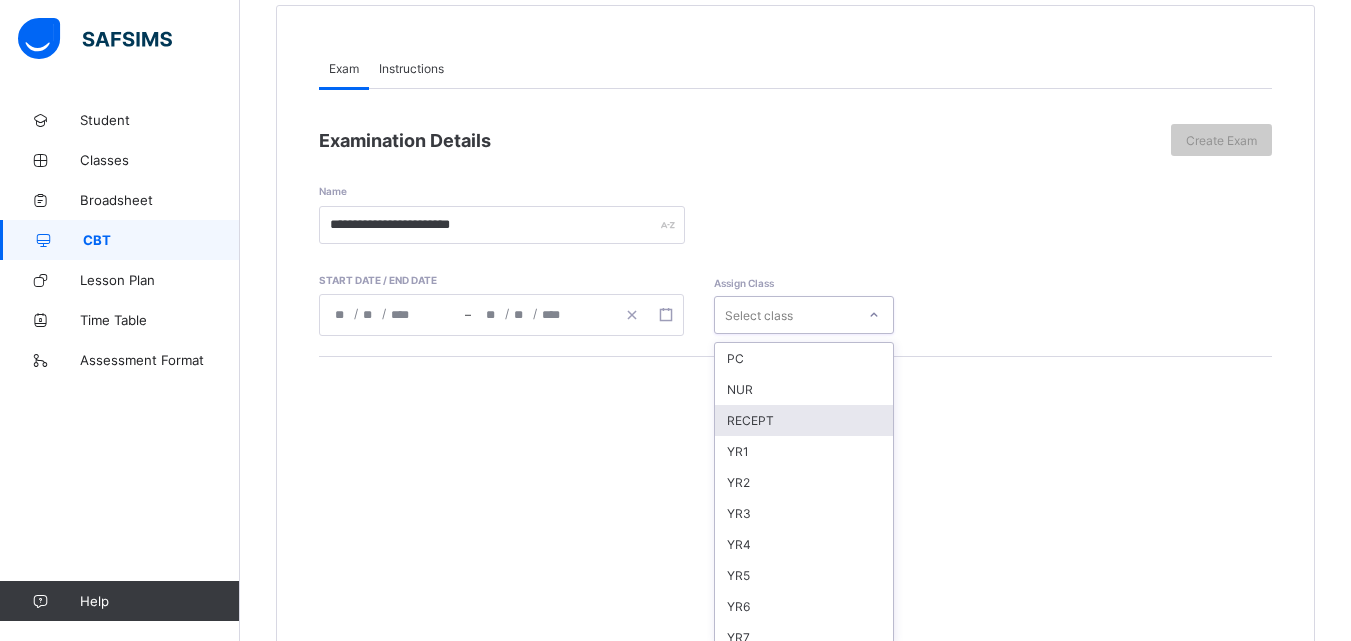 click on "option RECEPT focused, 3 of 15. 15 results available. Use Up and Down to choose options, press Enter to select the currently focused option, press Escape to exit the menu, press Tab to select the option and exit the menu. Select class PC NUR RECEPT YR1 YR2 YR3 YR4 YR5 YR6 YR7 YR8 YR9 YR10 YR 11 YR 12" at bounding box center [804, 315] 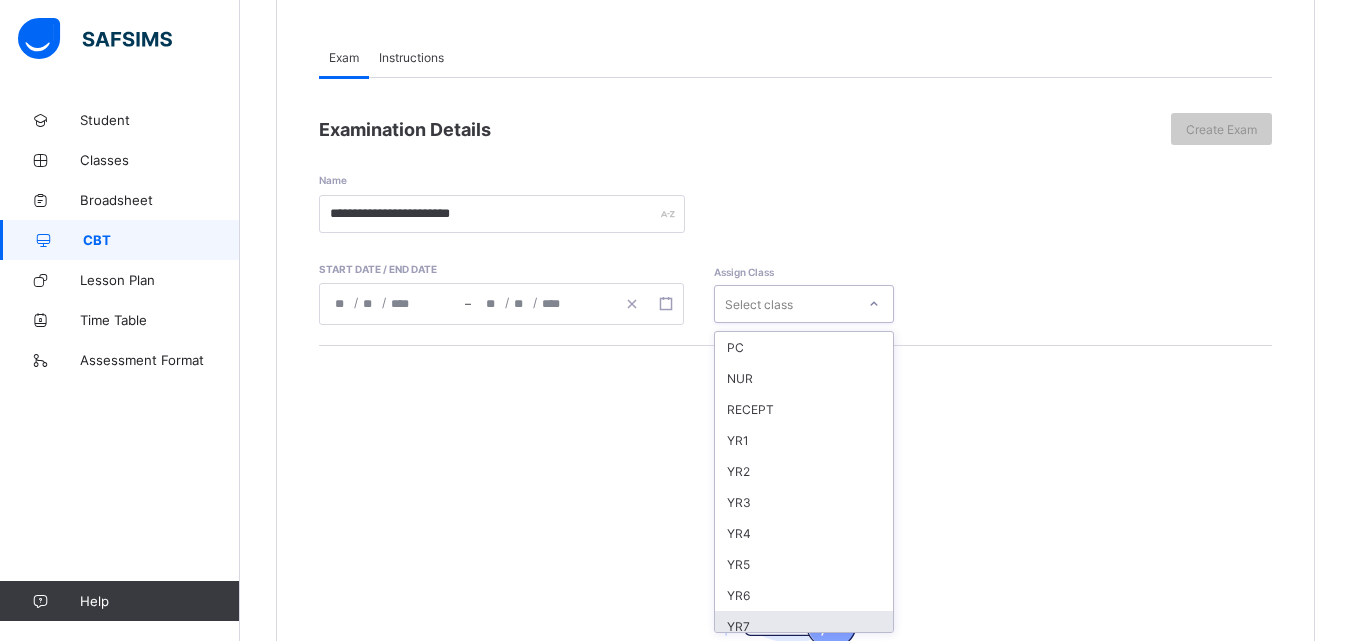 click on "YR7" at bounding box center (804, 626) 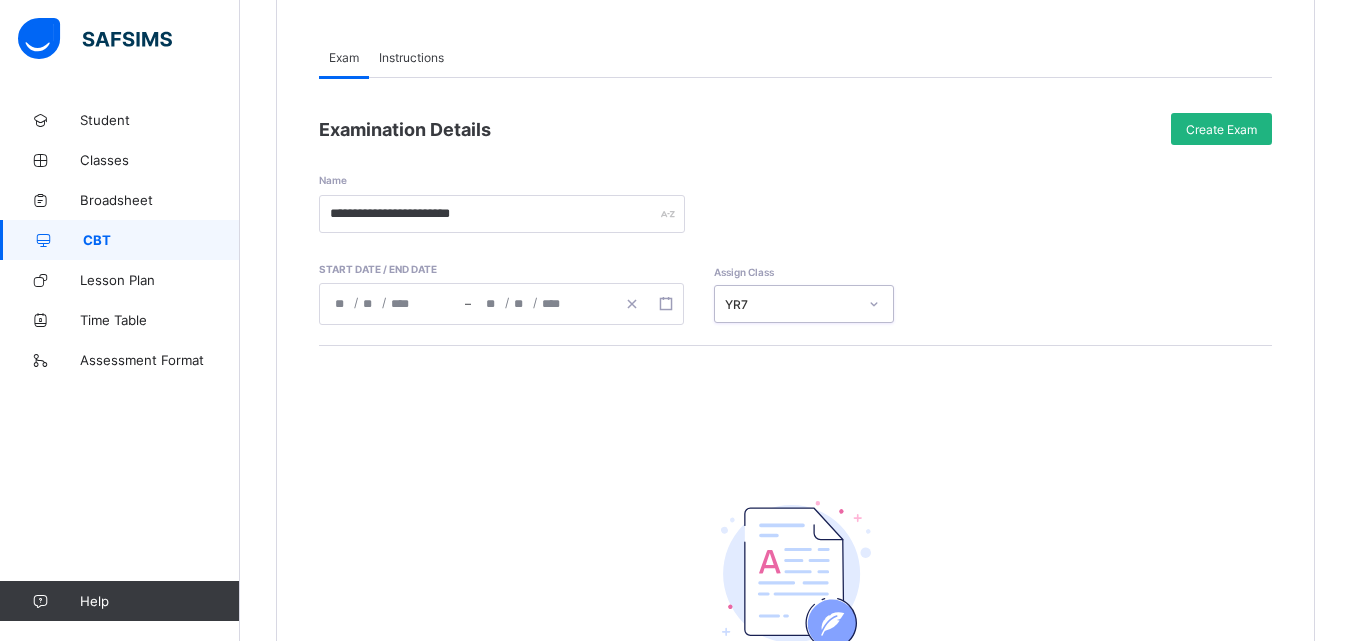 click on "Create Exam" at bounding box center (1221, 129) 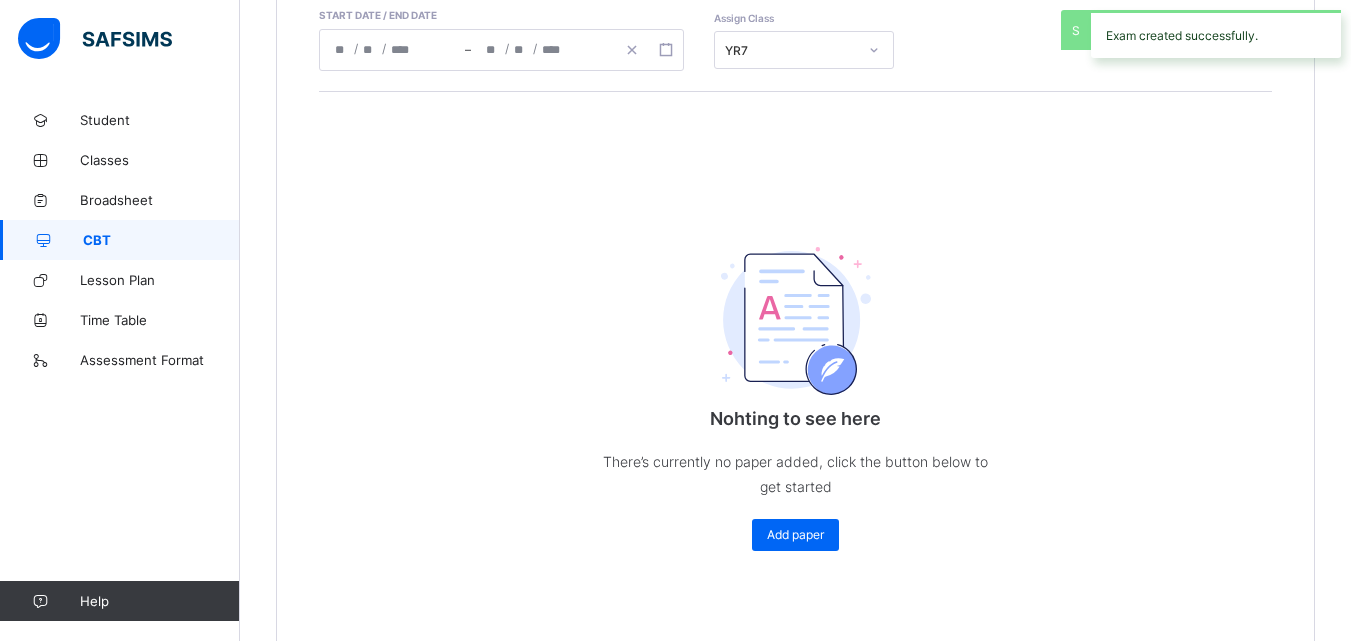 scroll, scrollTop: 489, scrollLeft: 0, axis: vertical 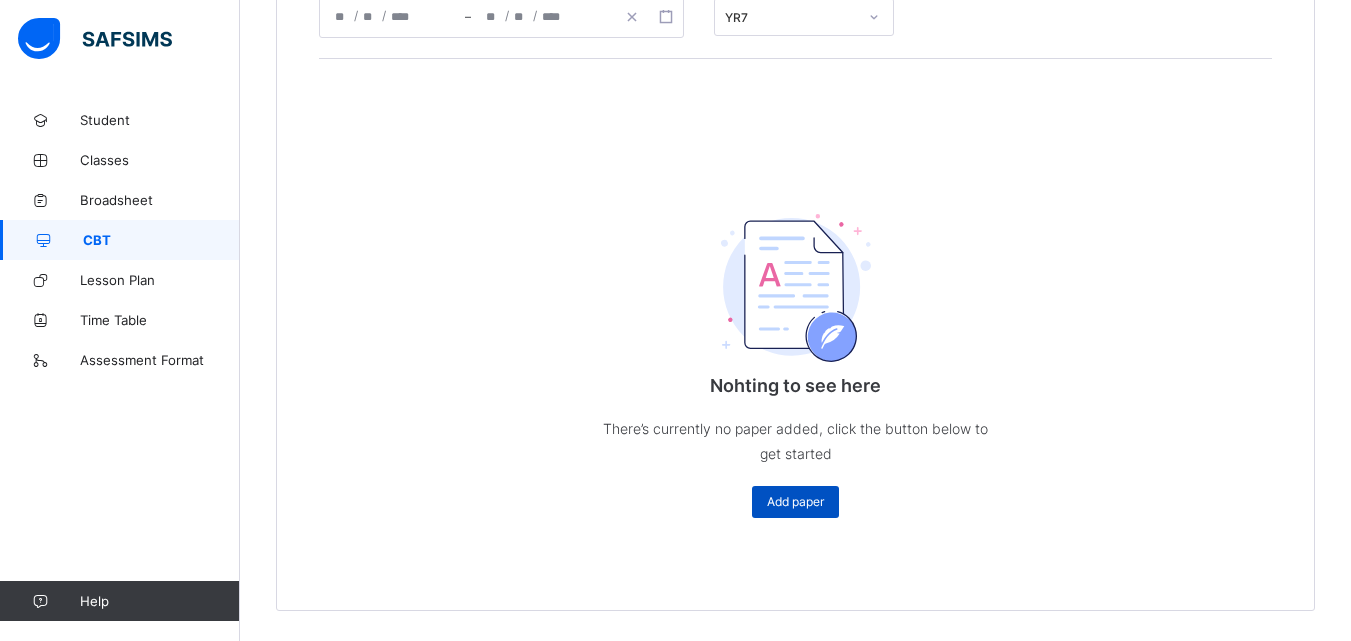 click on "Add paper" at bounding box center [795, 502] 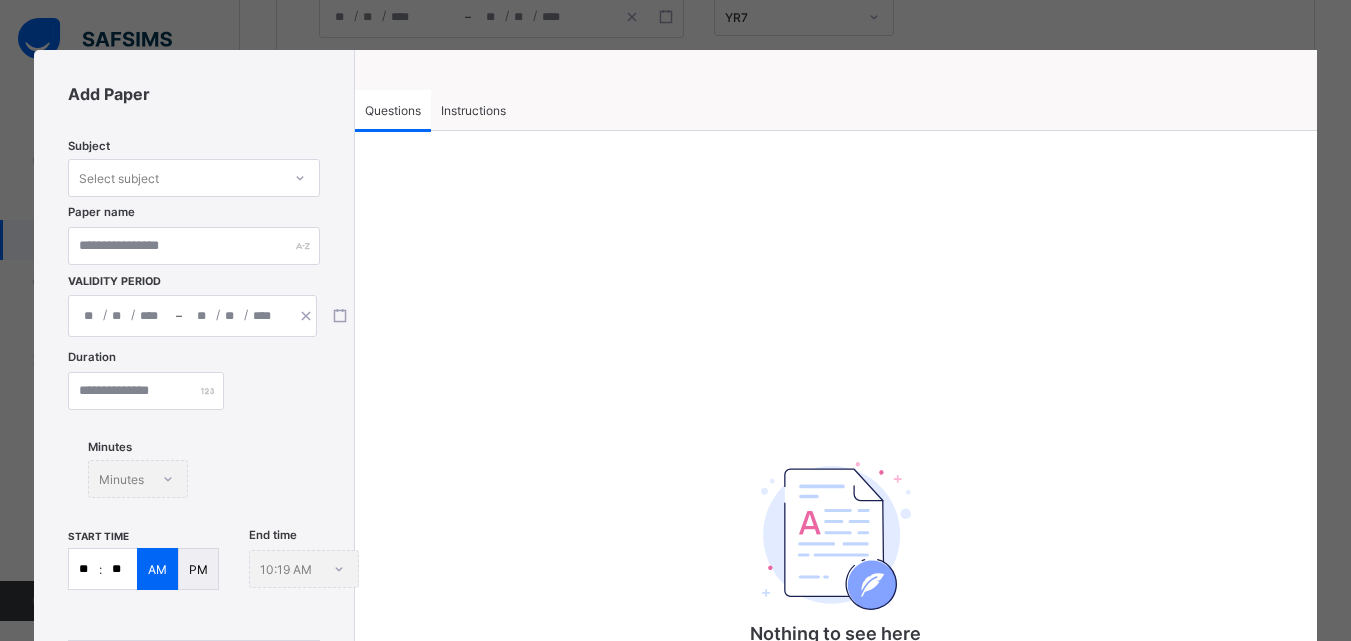 click on "Instructions" at bounding box center [473, 110] 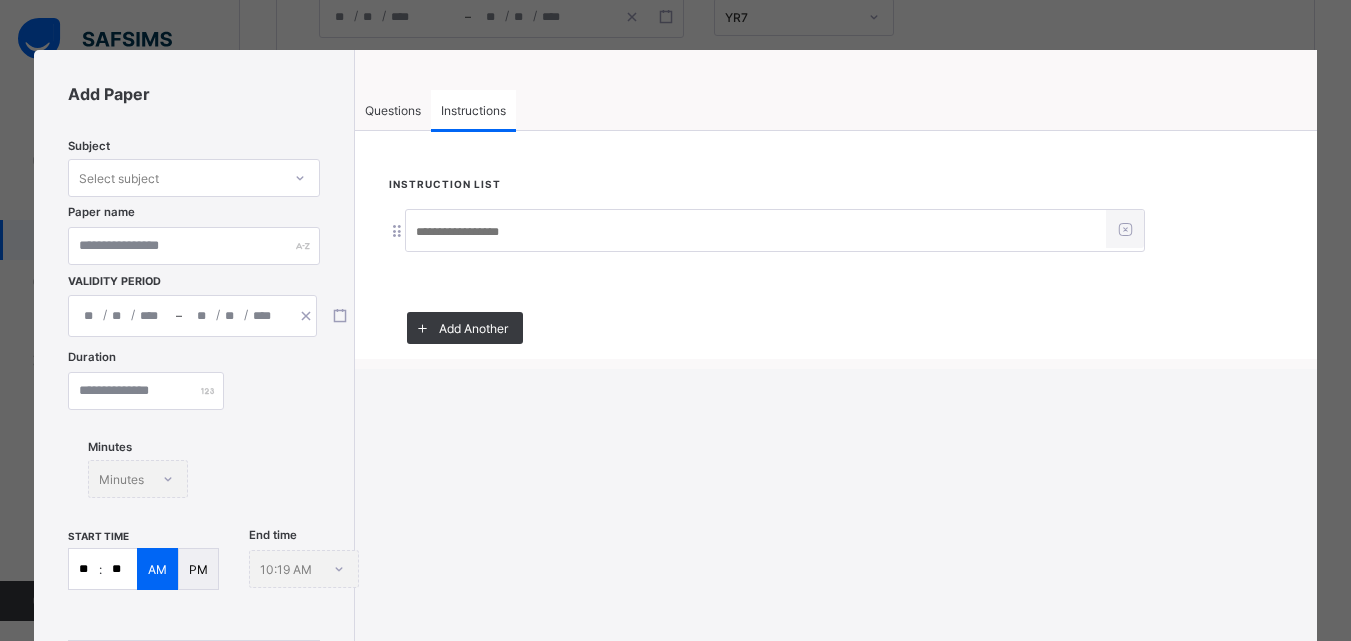click at bounding box center [756, 232] 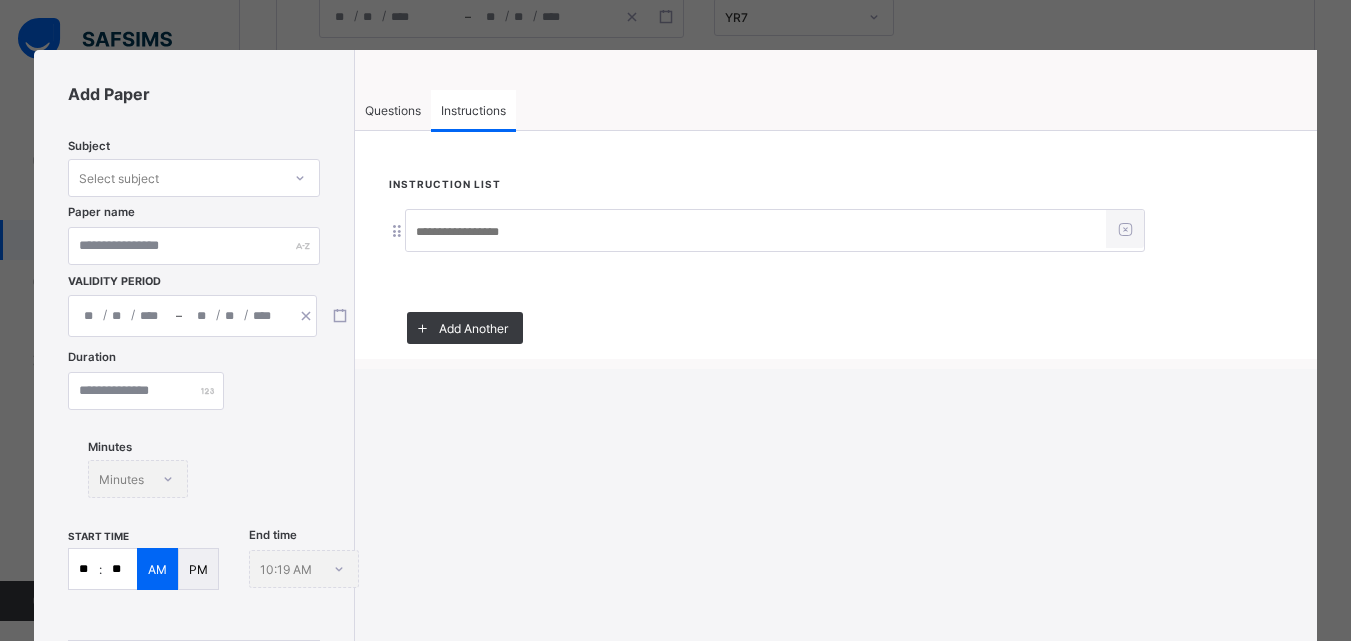 paste on "**********" 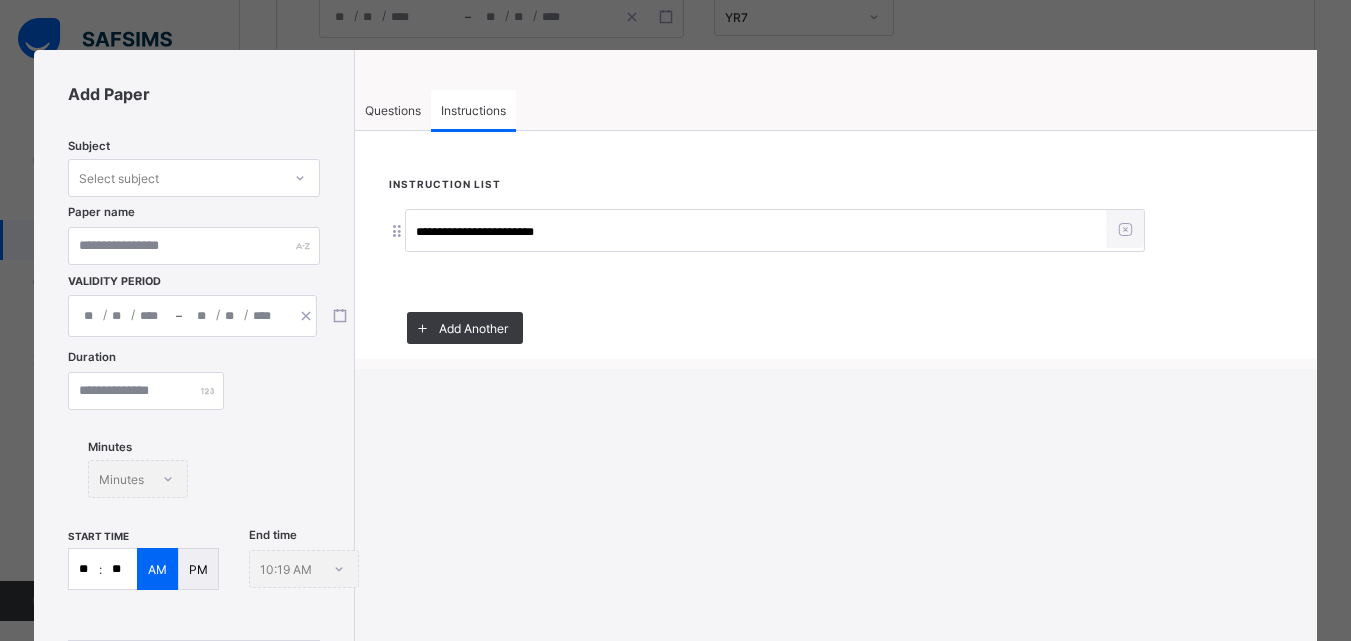 type on "**********" 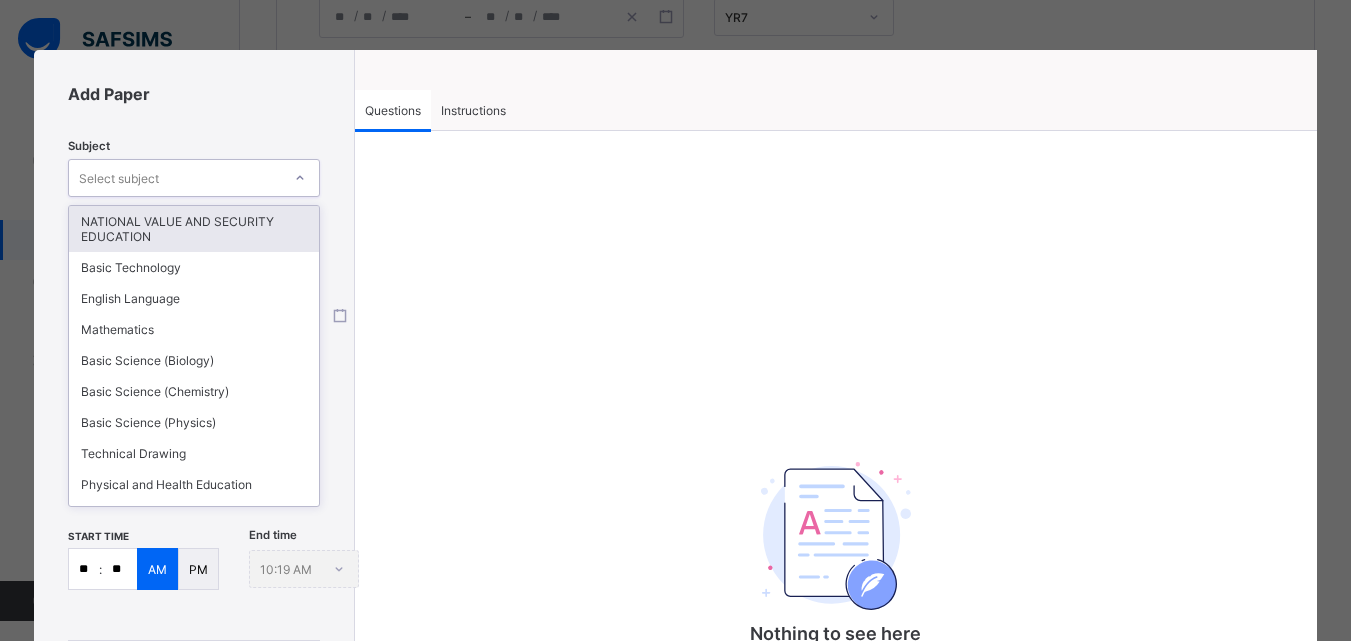 click on "Select subject" at bounding box center [175, 178] 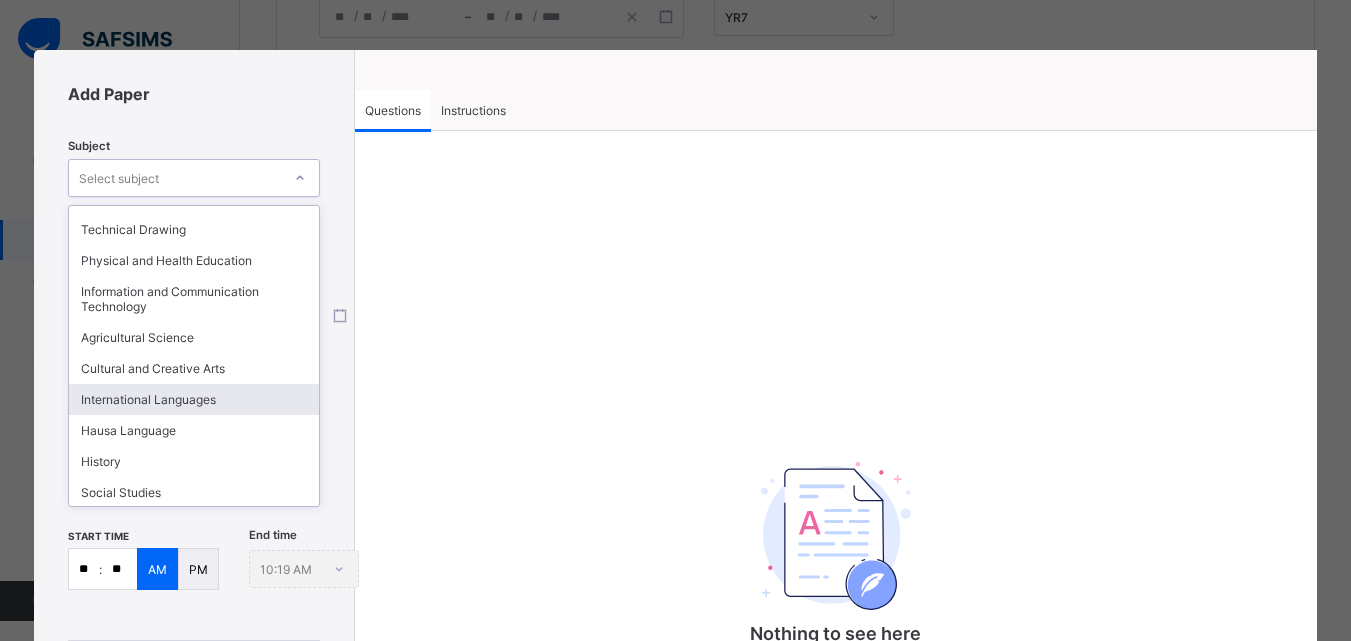 scroll, scrollTop: 229, scrollLeft: 0, axis: vertical 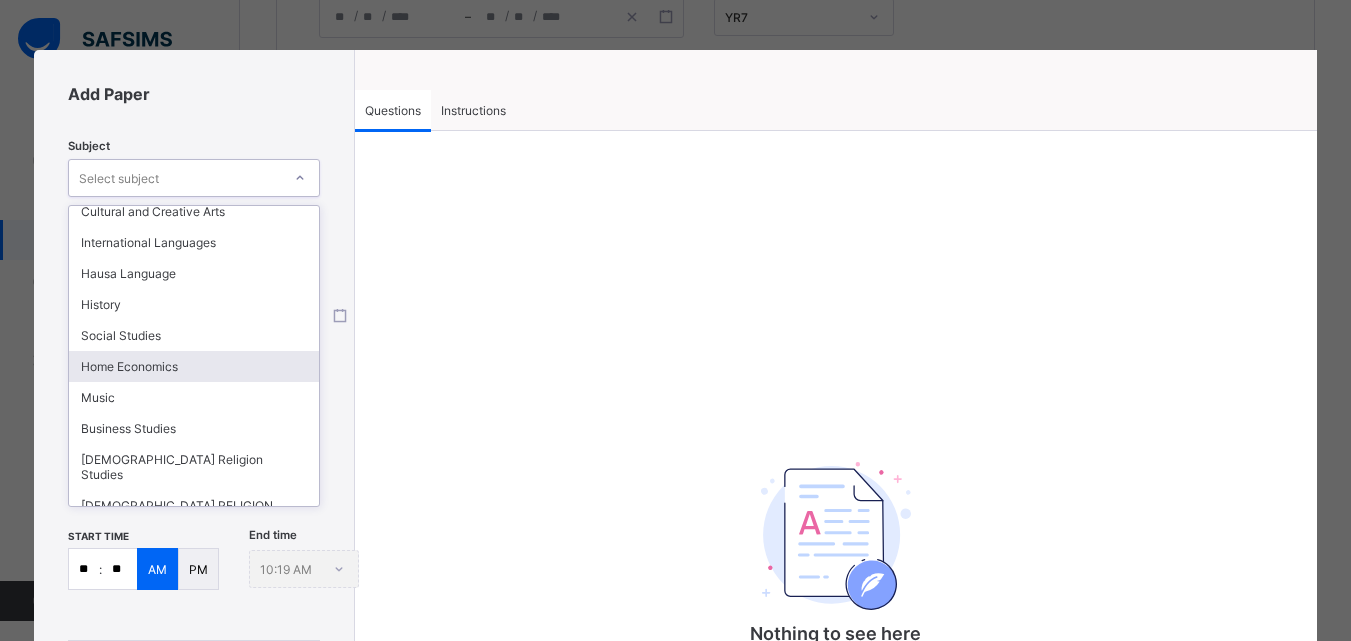 click on "Home Economics" at bounding box center [194, 366] 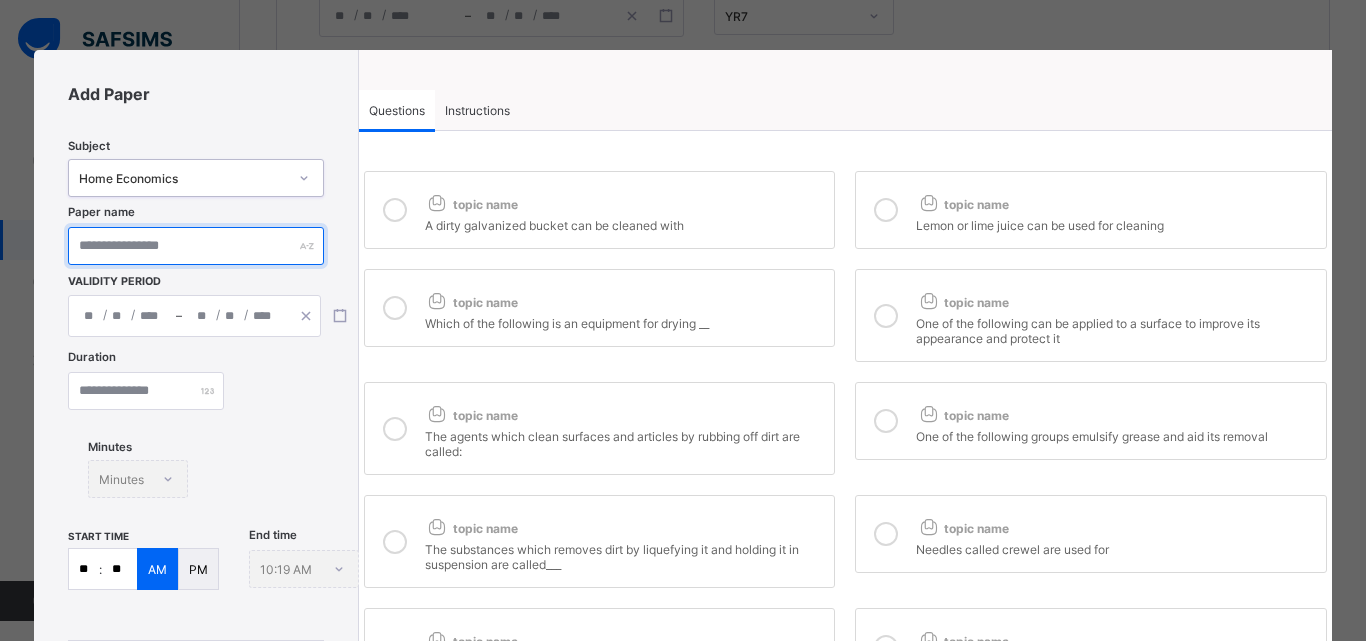 click at bounding box center [195, 246] 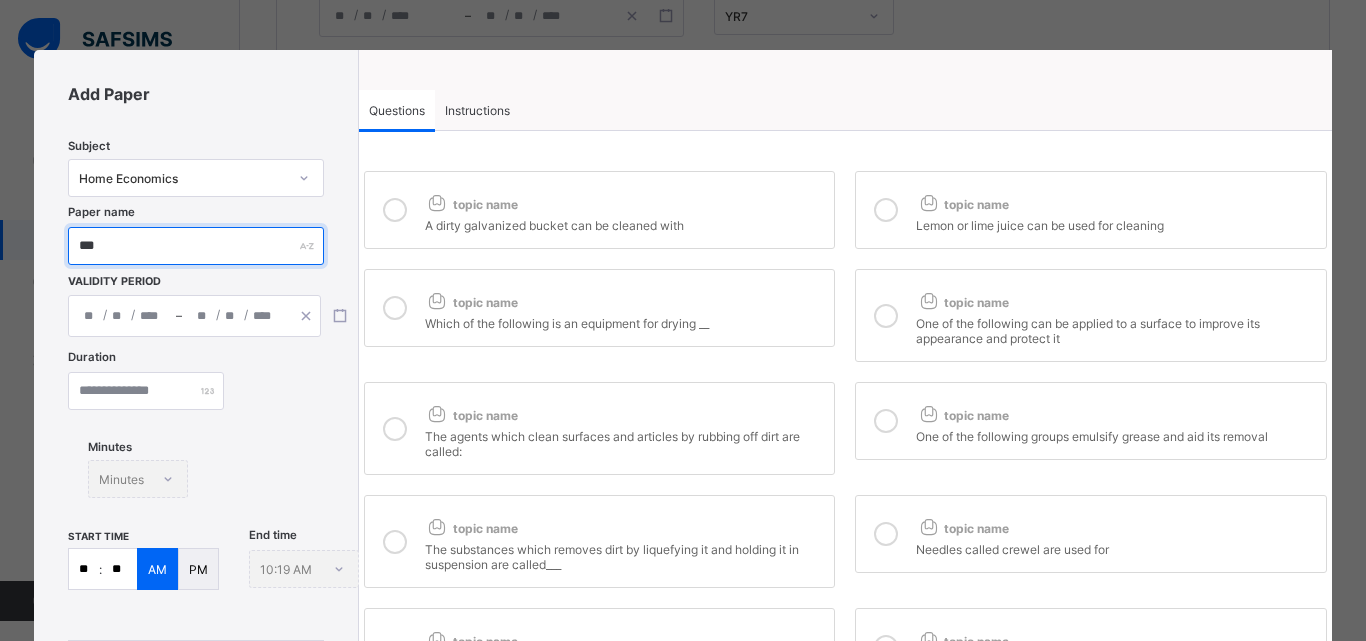 type on "***" 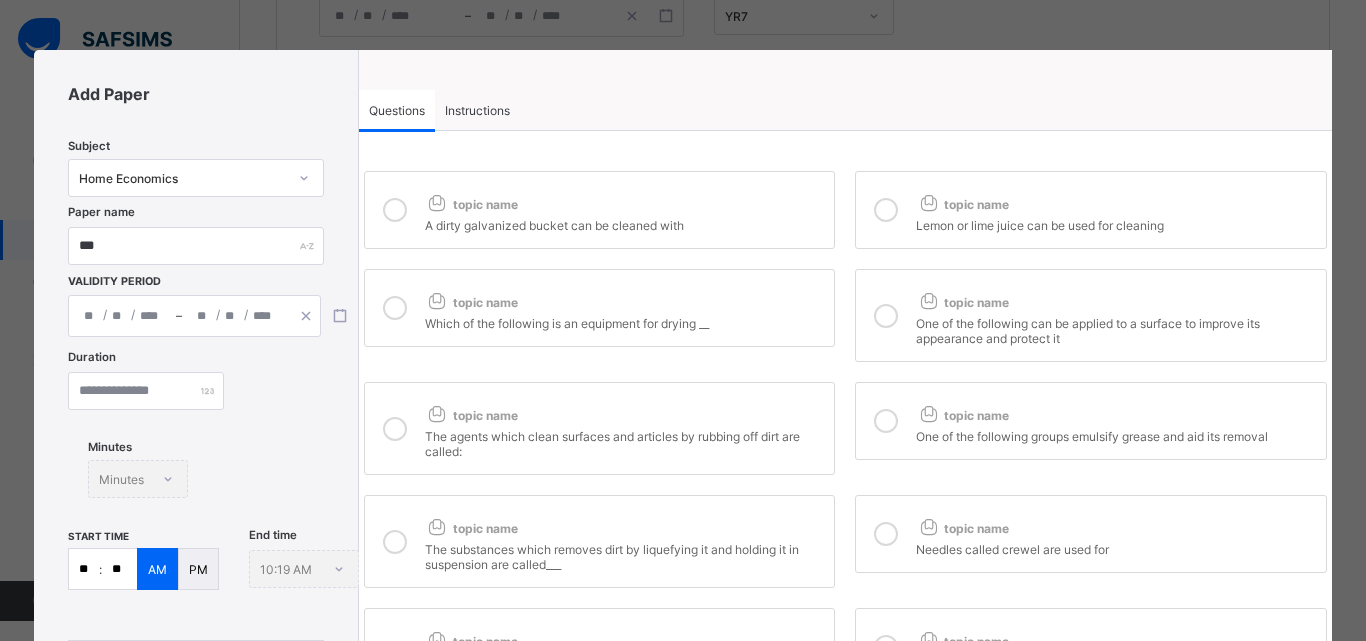 click on "/ /" at bounding box center (122, 316) 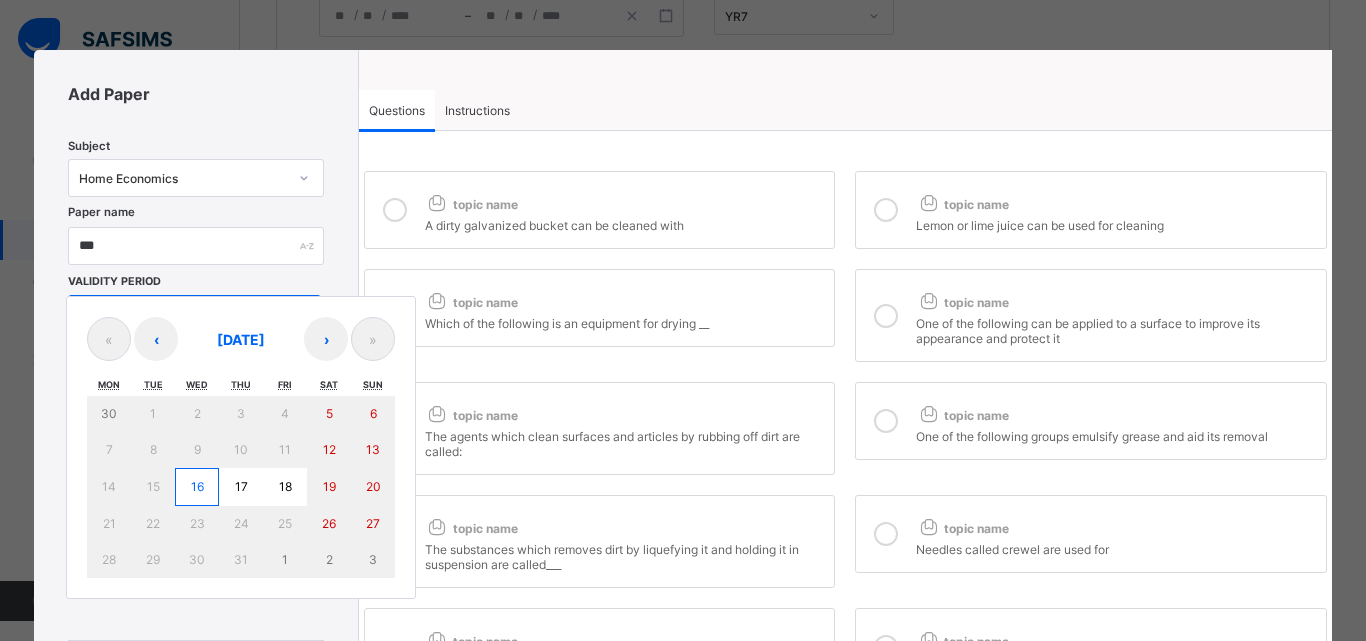 click on "16" at bounding box center [197, 486] 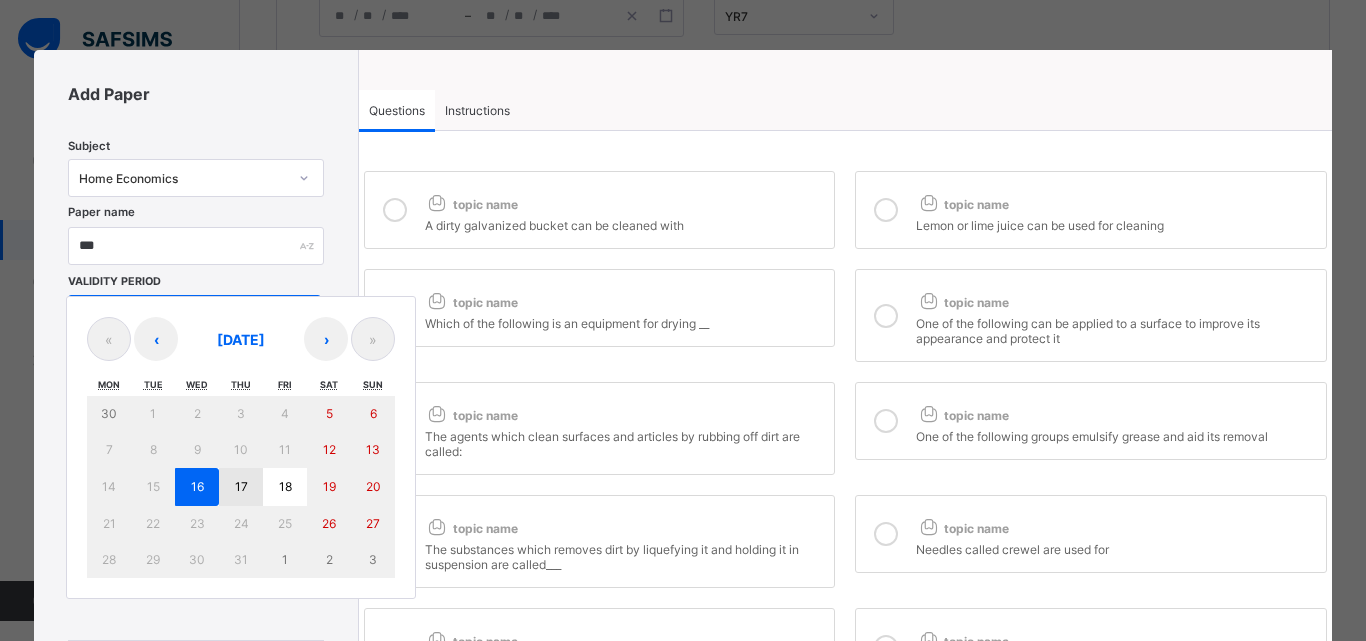 click on "17" at bounding box center (241, 486) 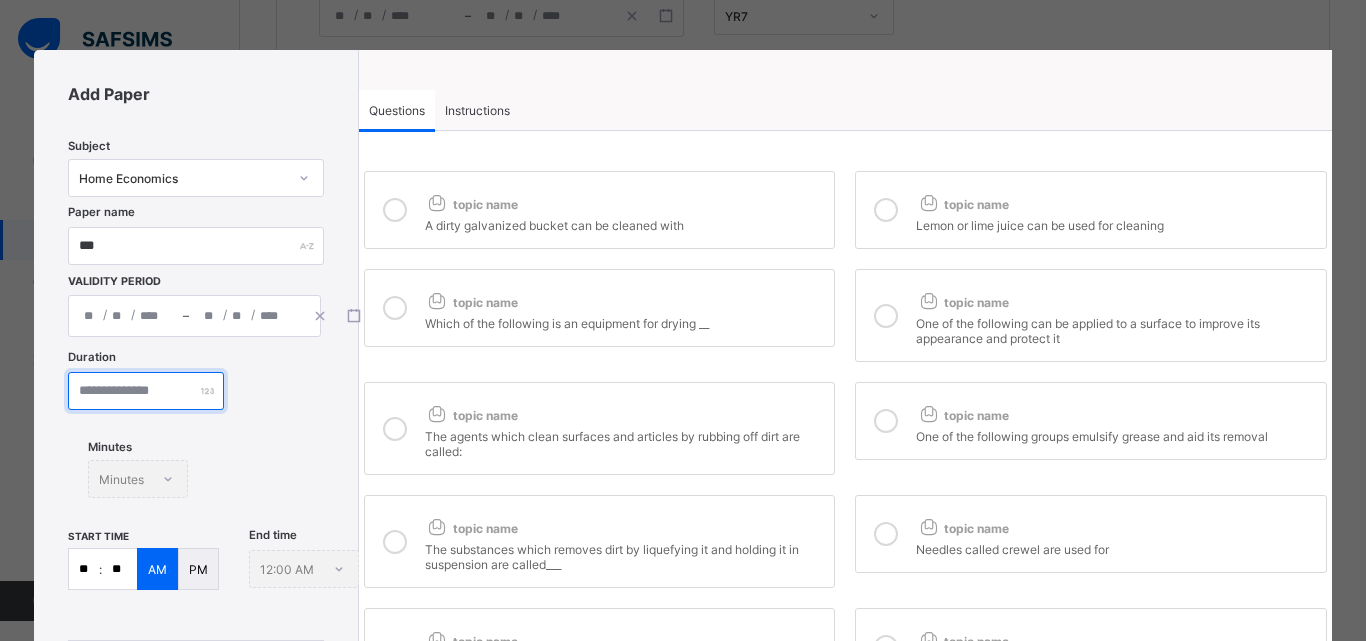 click at bounding box center [146, 391] 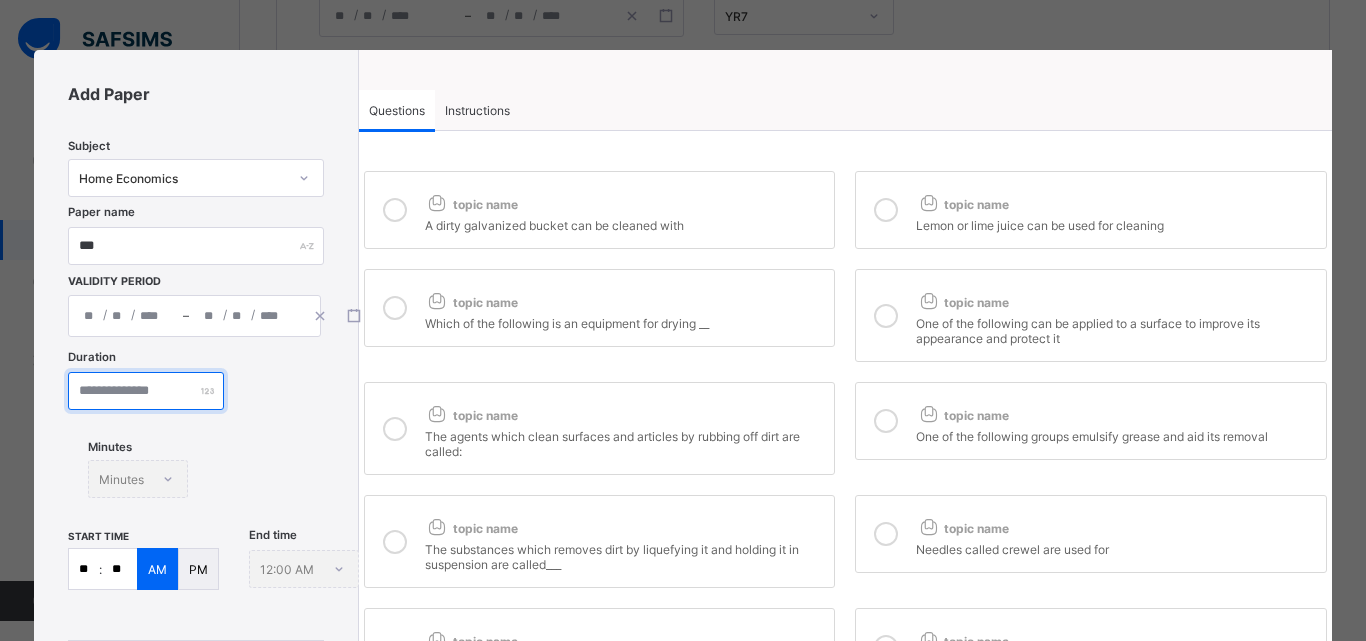 type on "**" 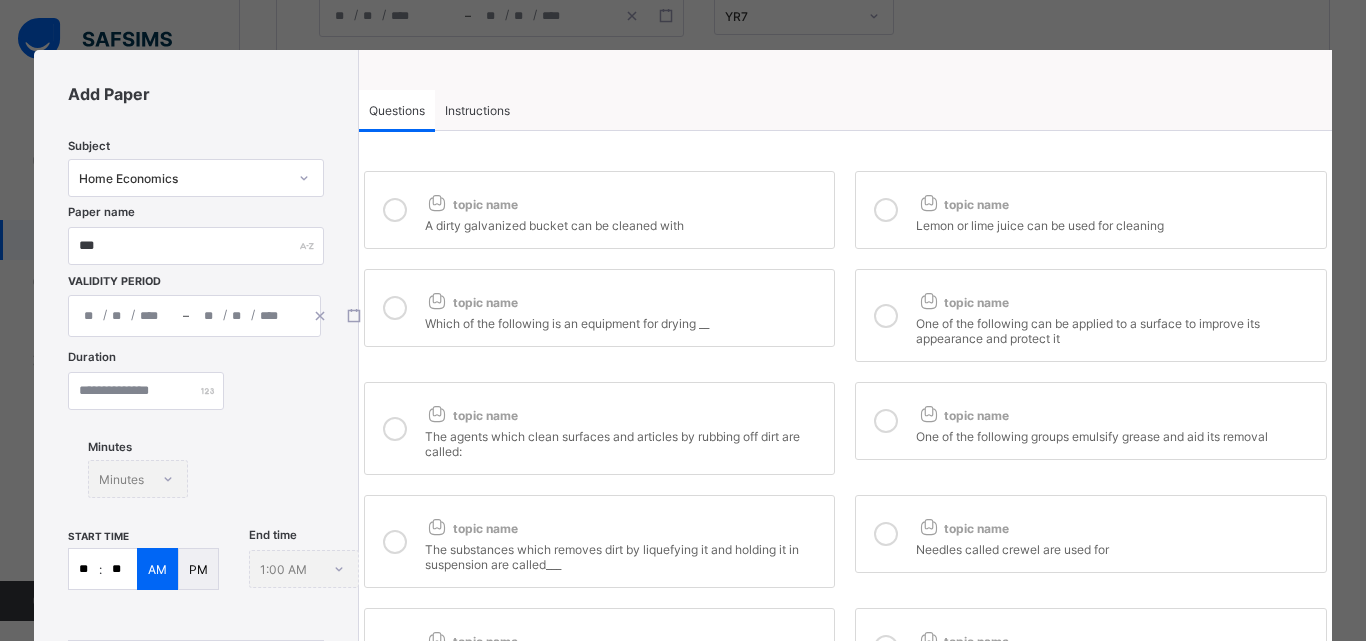 drag, startPoint x: 92, startPoint y: 566, endPoint x: 67, endPoint y: 558, distance: 26.24881 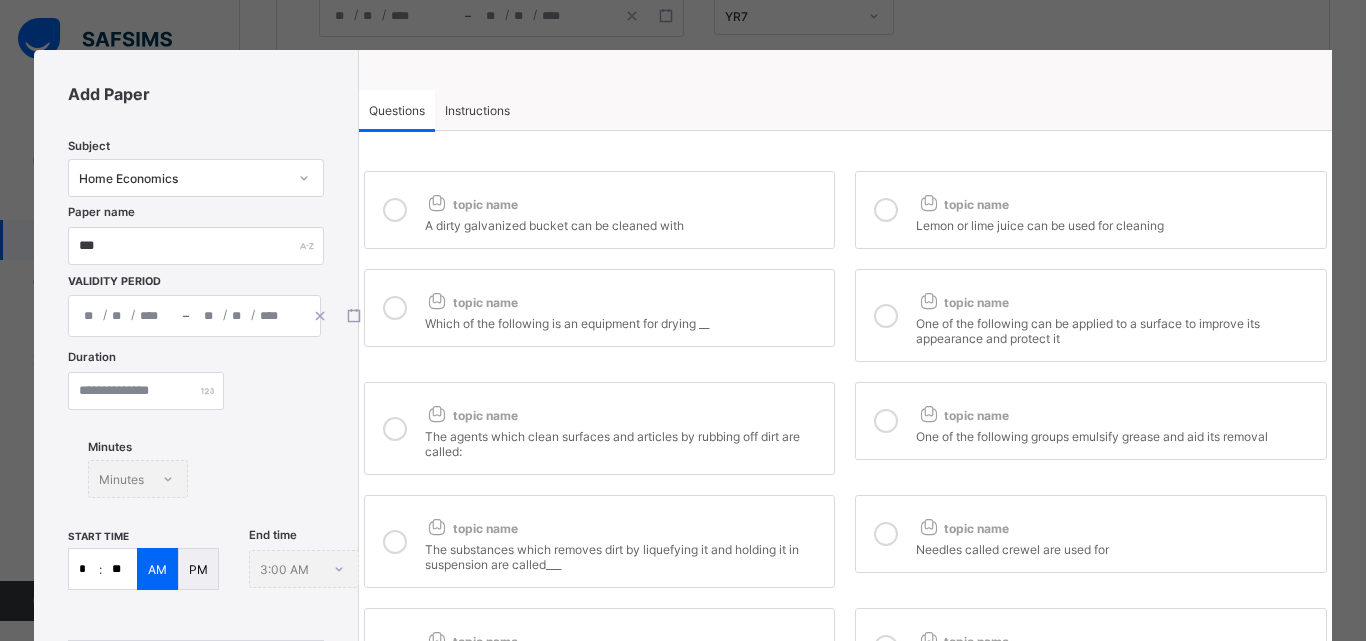 type on "*" 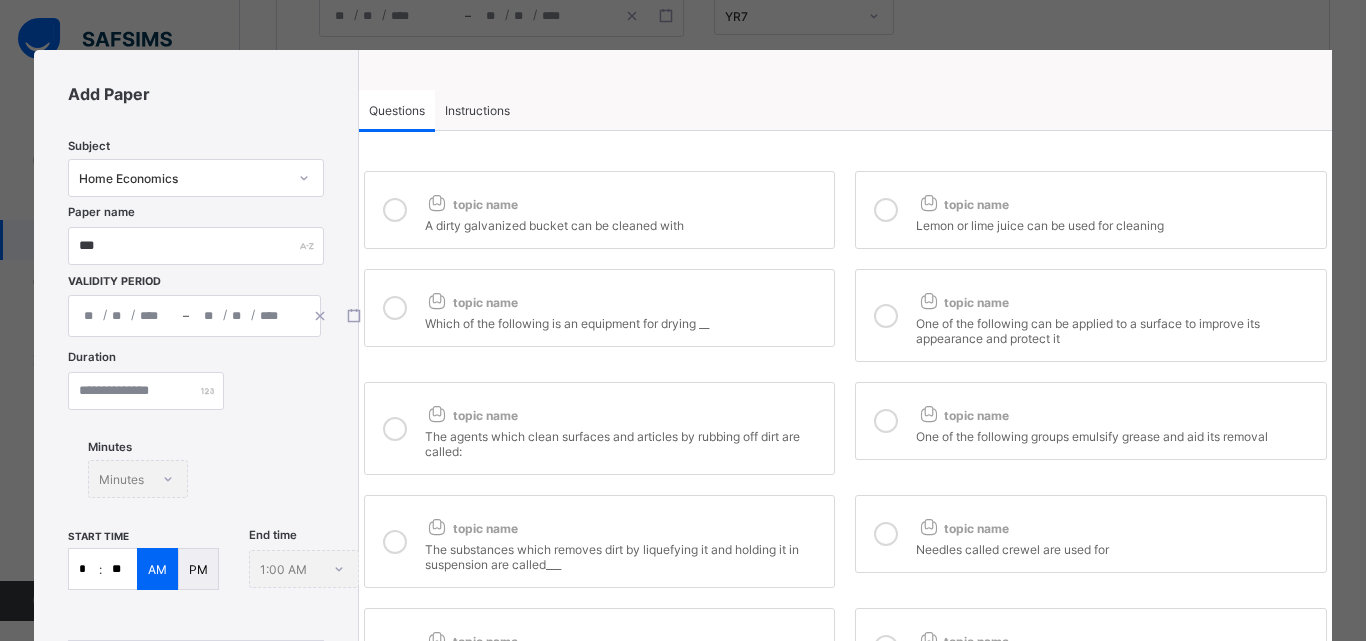 type on "**" 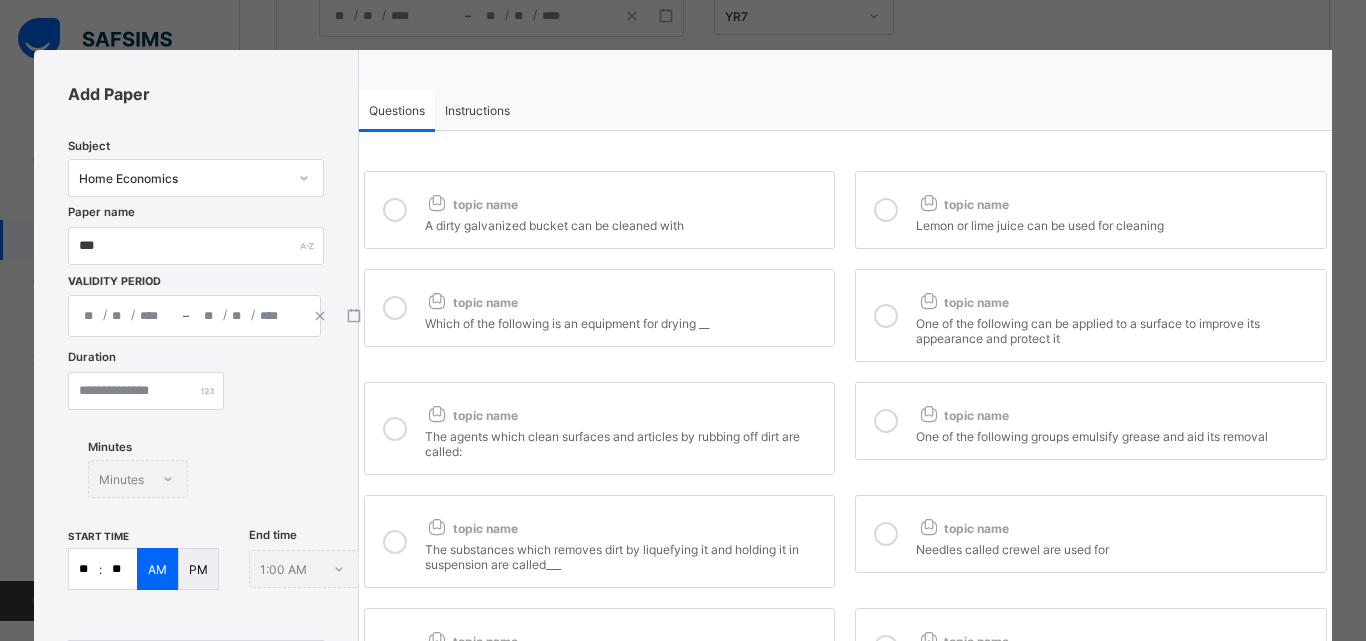 click on "PM" at bounding box center [198, 569] 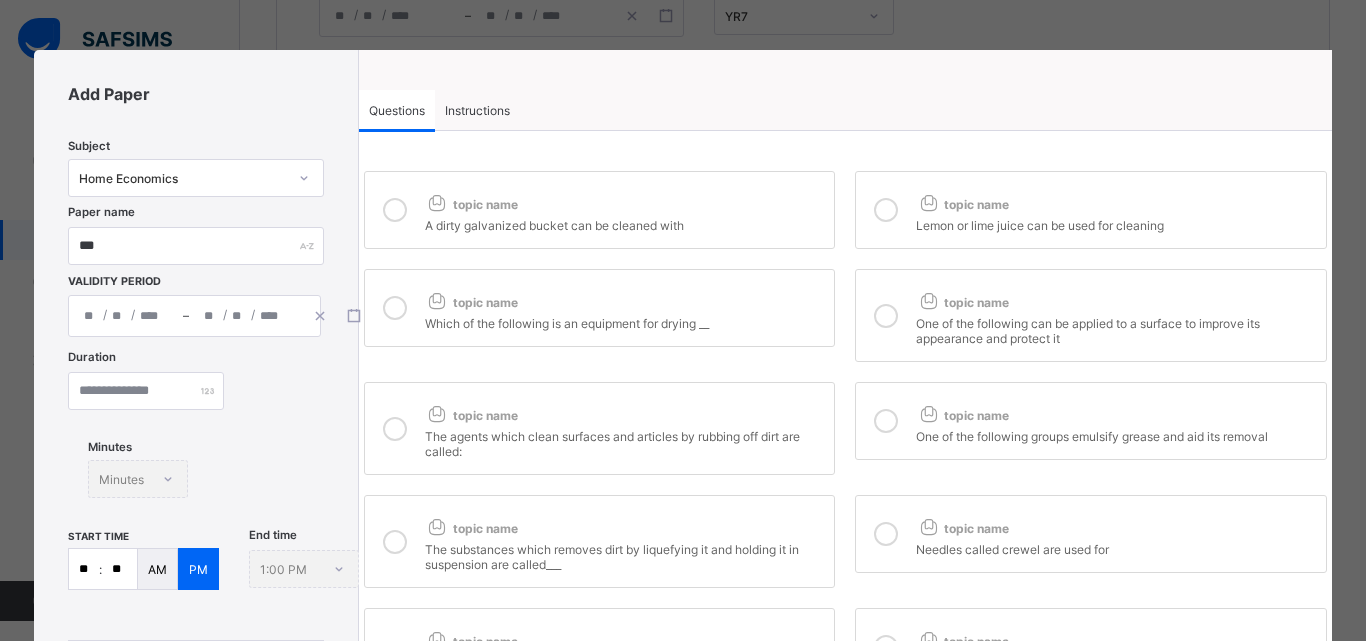 scroll, scrollTop: 398, scrollLeft: 0, axis: vertical 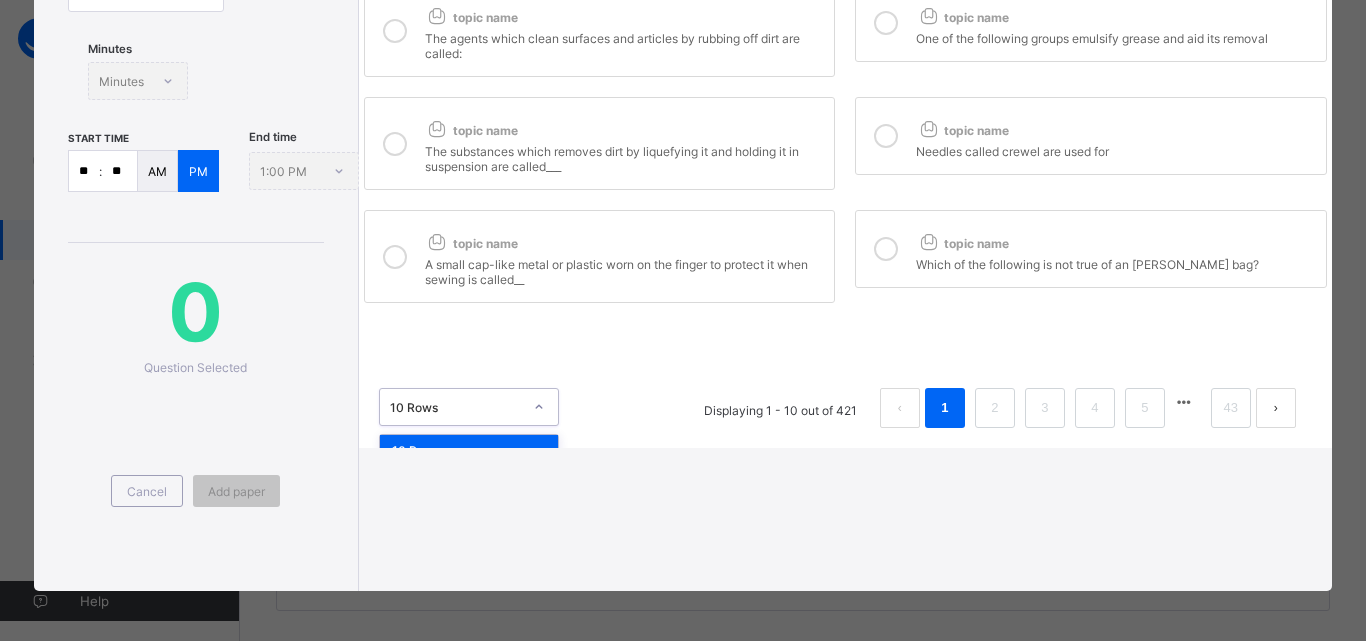 click on "10 Rows" at bounding box center [456, 407] 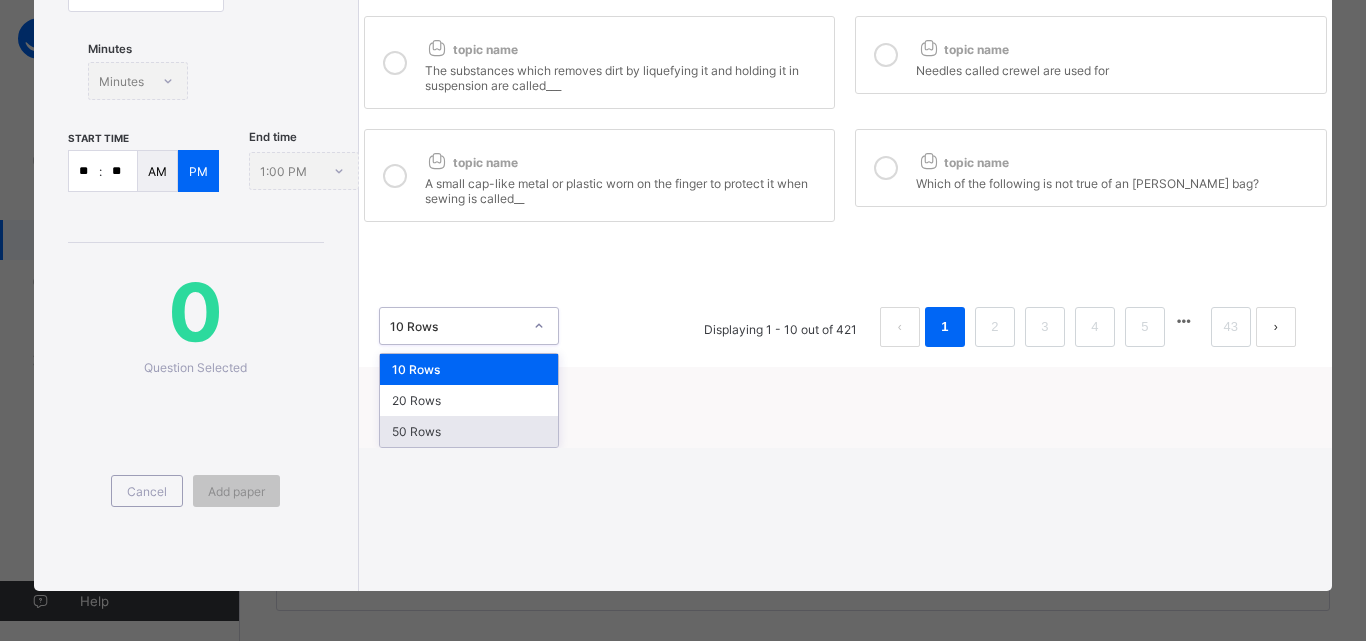 click on "50 Rows" at bounding box center (469, 431) 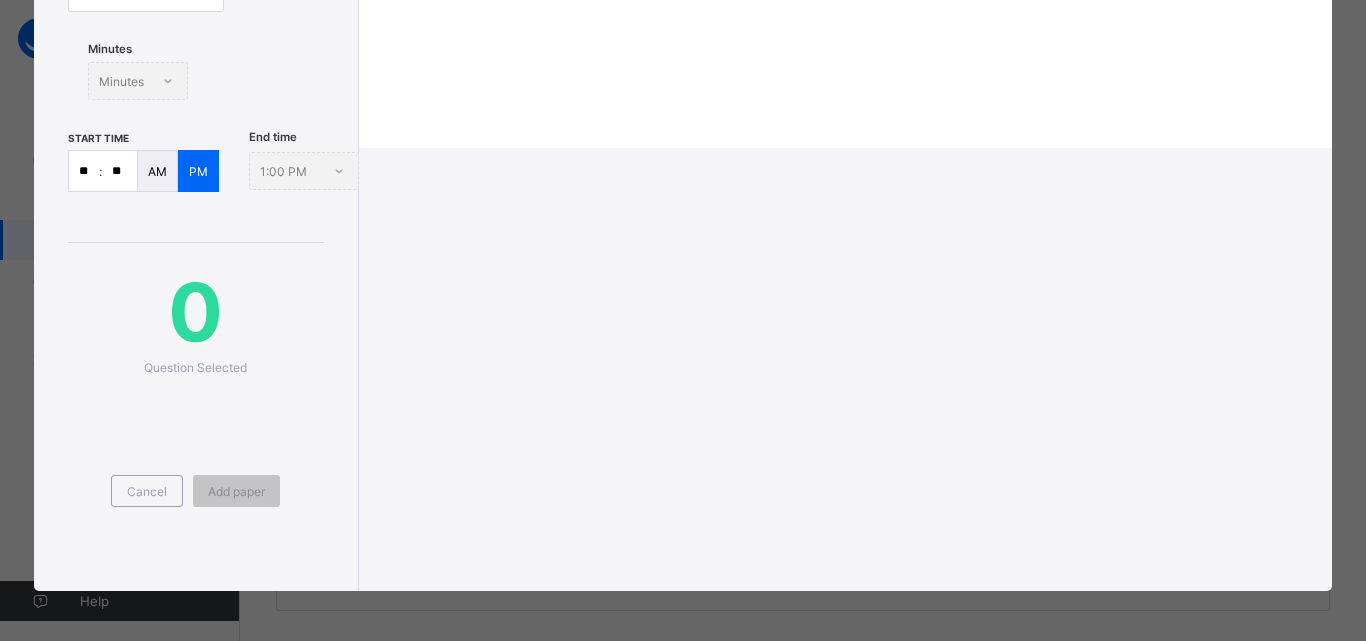 scroll, scrollTop: 0, scrollLeft: 0, axis: both 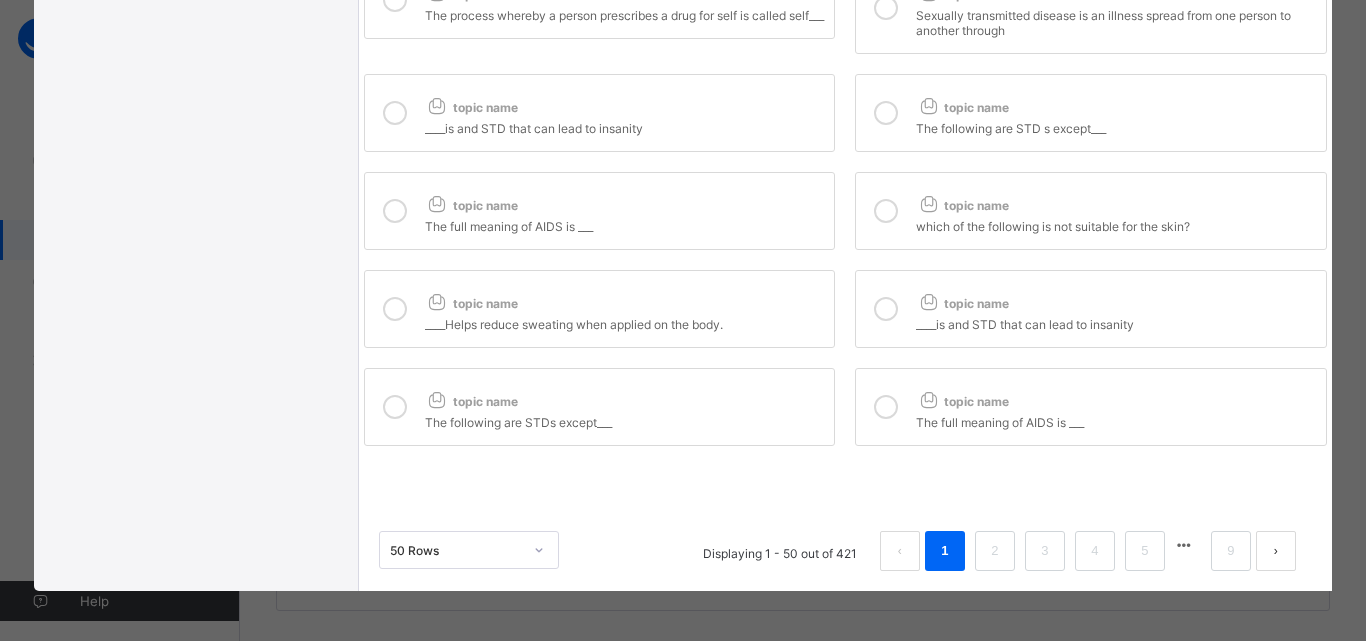 click on "topic name   The full meaning of AIDS is ___" at bounding box center [1091, 407] 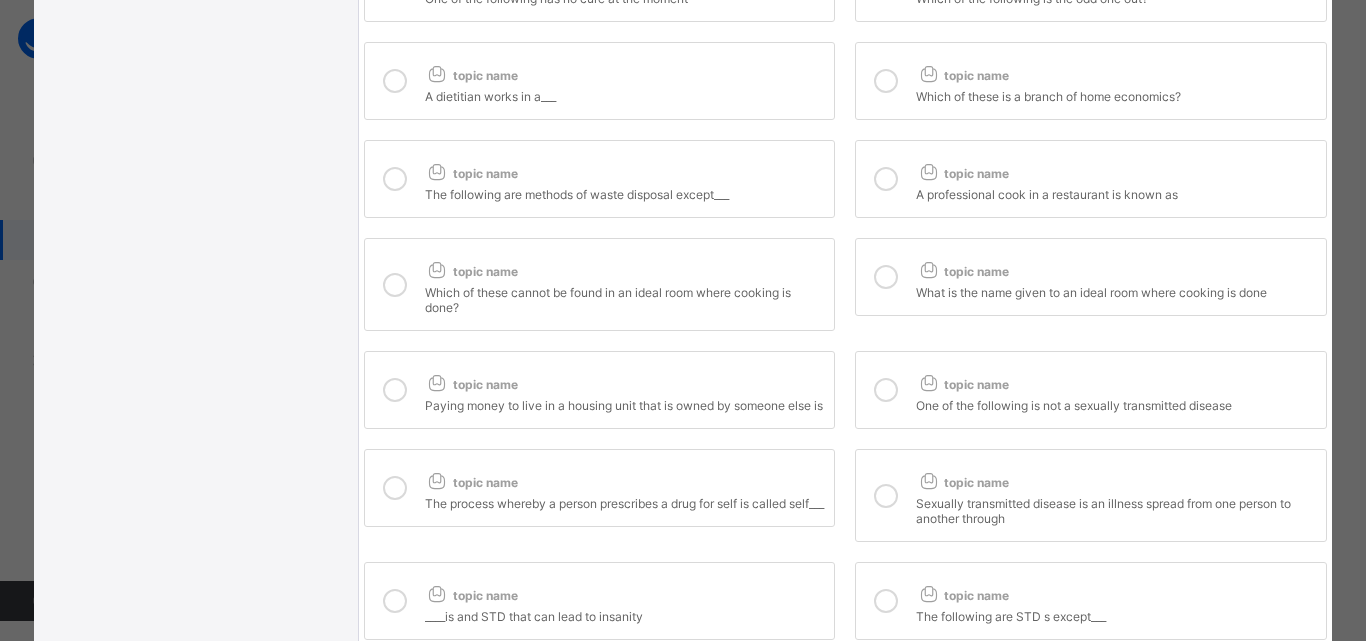 scroll, scrollTop: 1785, scrollLeft: 0, axis: vertical 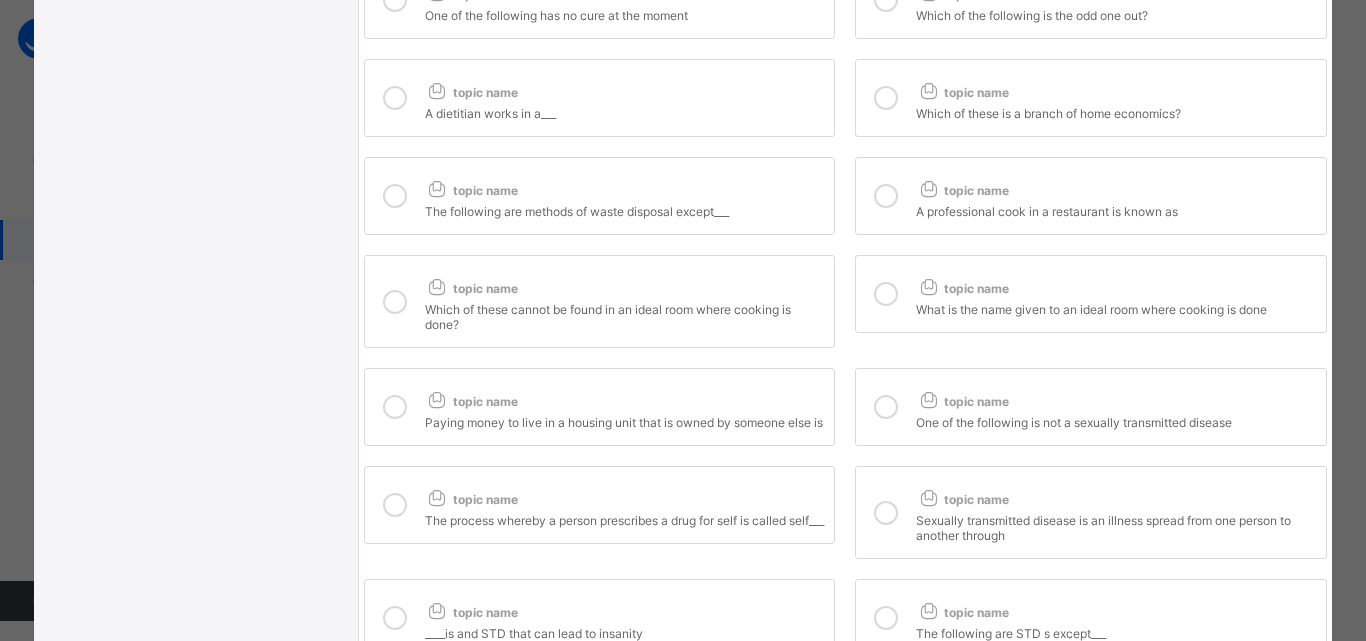 click at bounding box center [886, 407] 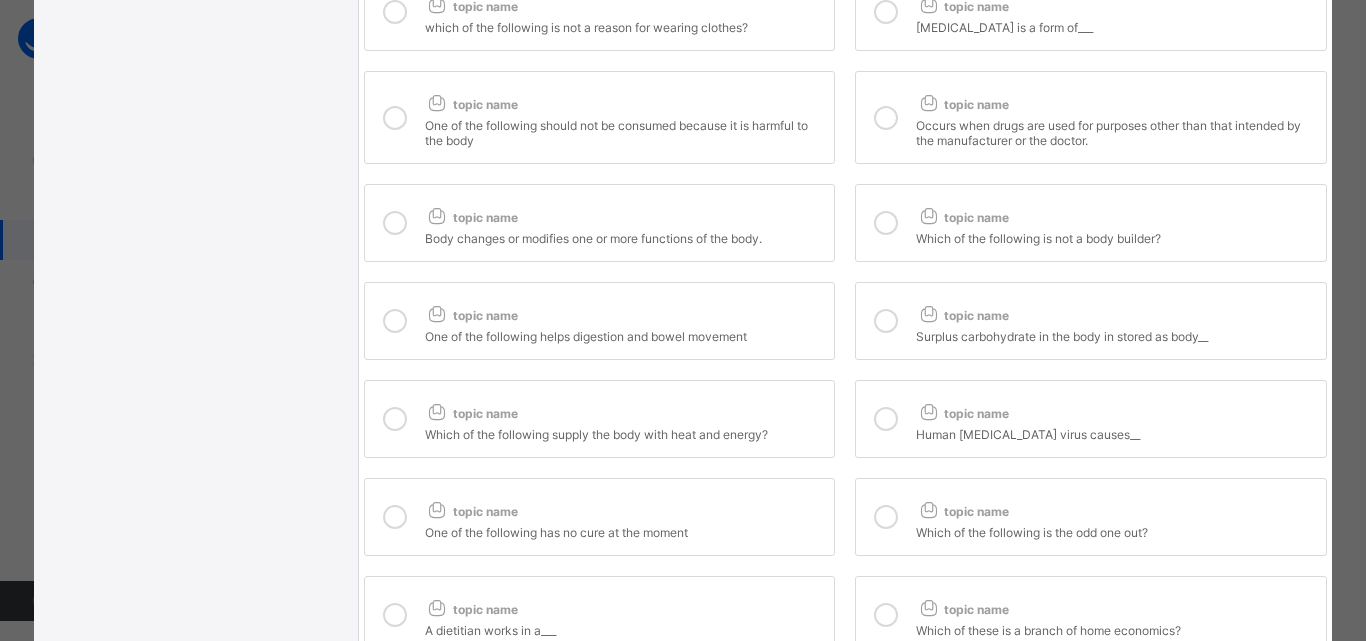 scroll, scrollTop: 1265, scrollLeft: 0, axis: vertical 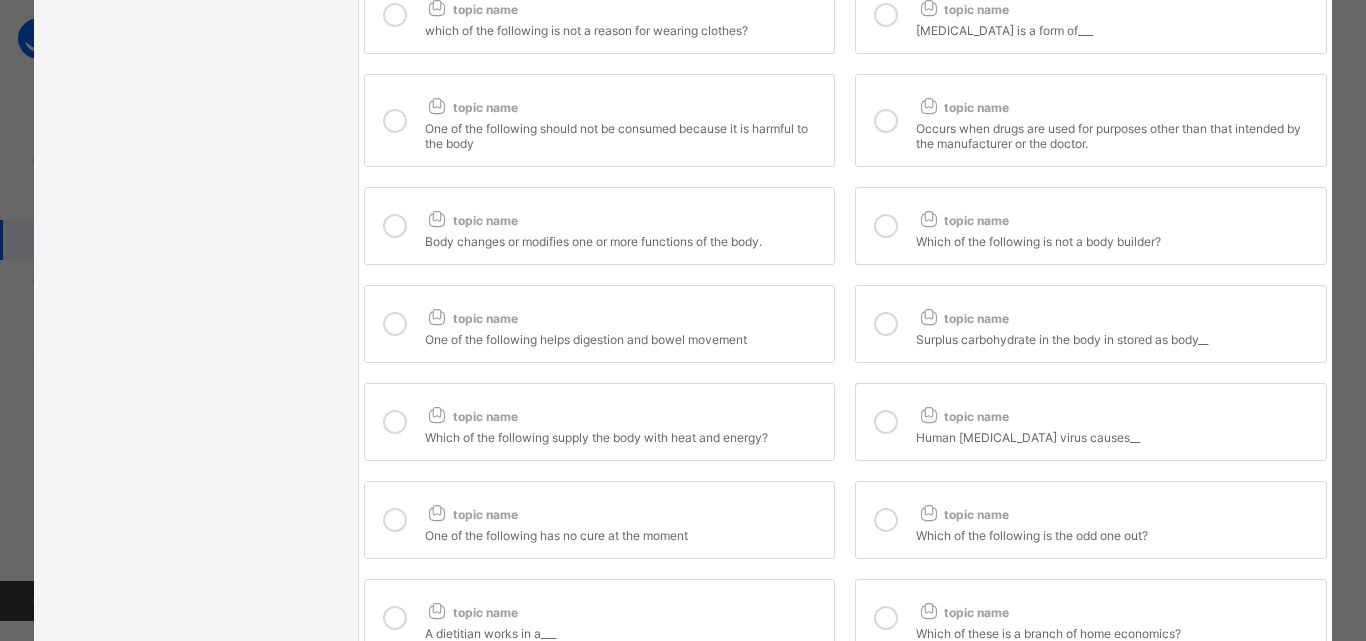 click at bounding box center [886, 422] 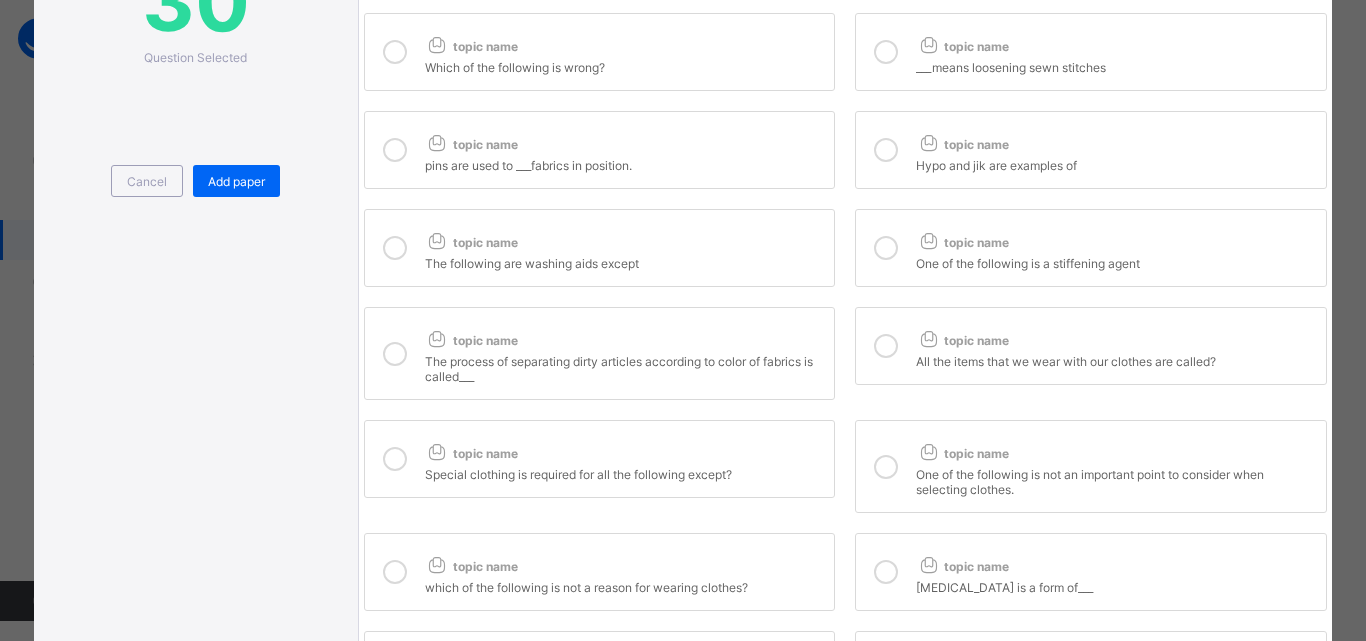 scroll, scrollTop: 705, scrollLeft: 0, axis: vertical 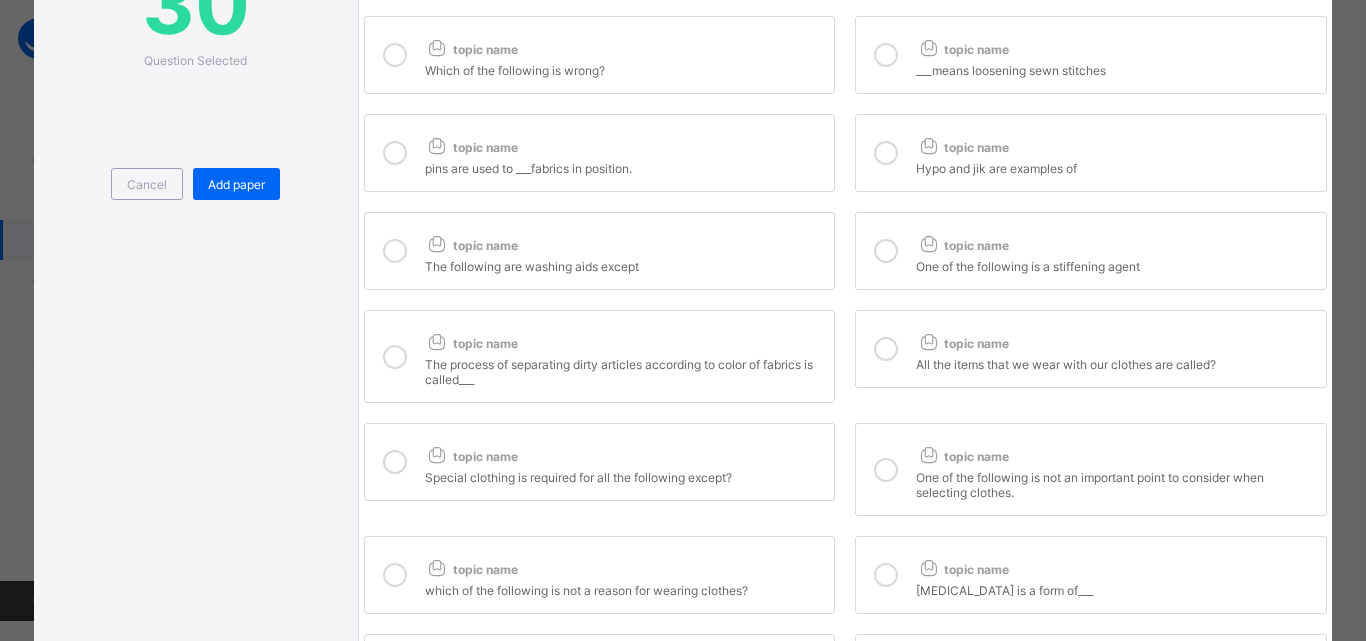 click at bounding box center (886, 469) 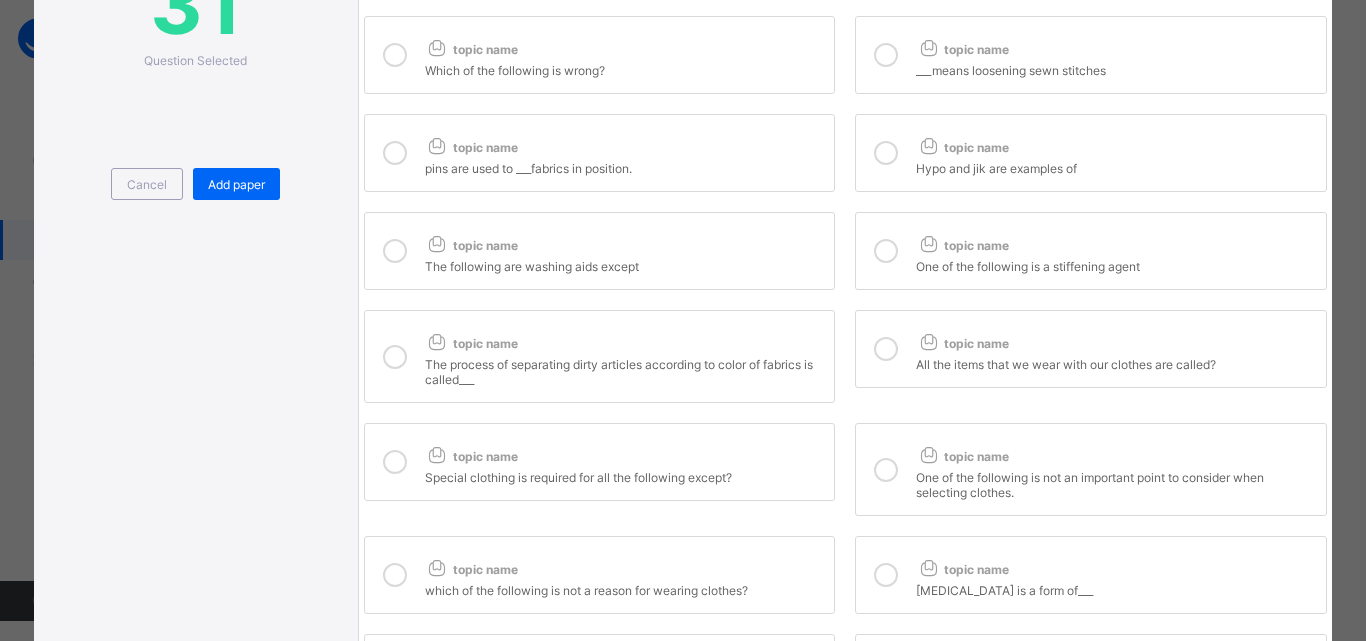 click on "topic name   Special clothing is required for all the following except?" at bounding box center (600, 462) 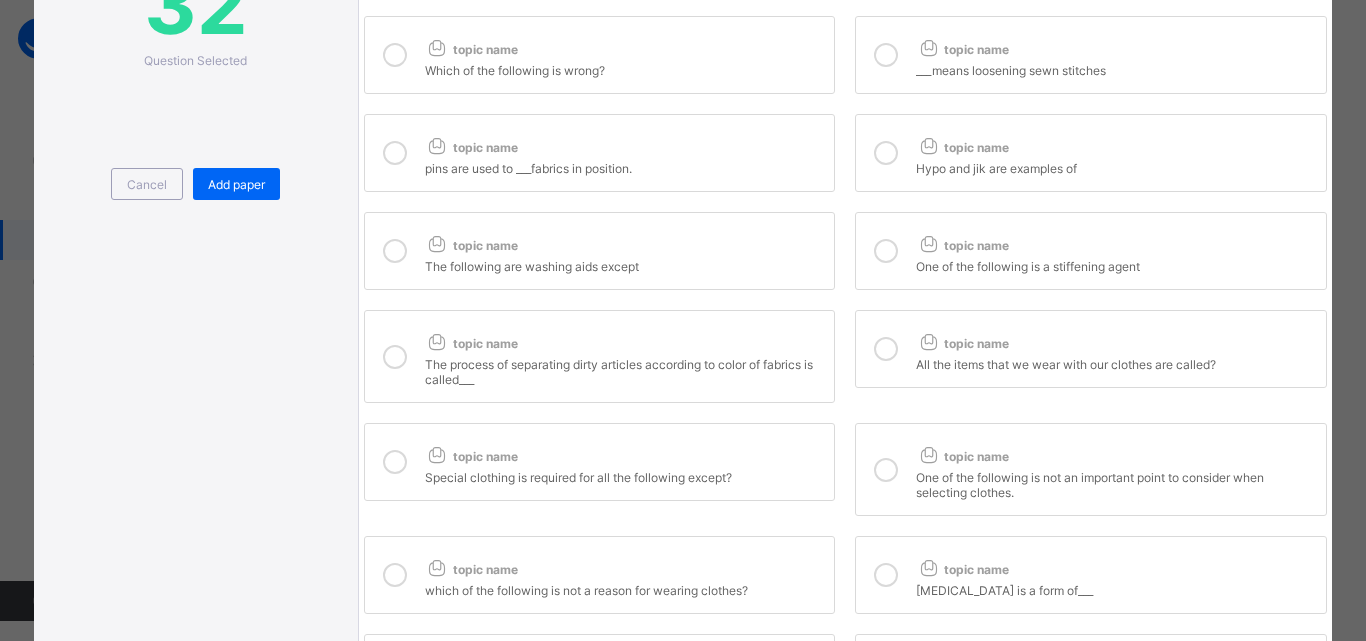 click on "topic name   All the items that we wear with our clothes are called?" at bounding box center (1091, 349) 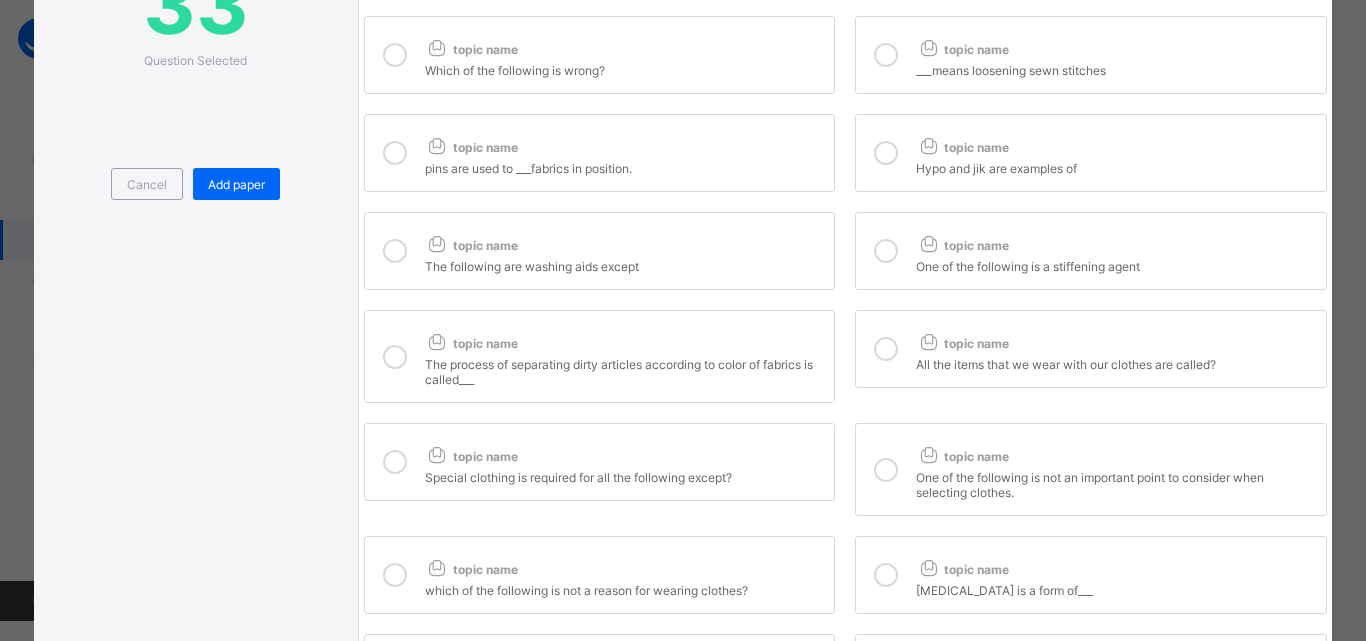 click on "The process of separating dirty articles according to color of fabrics is called___" at bounding box center (625, 369) 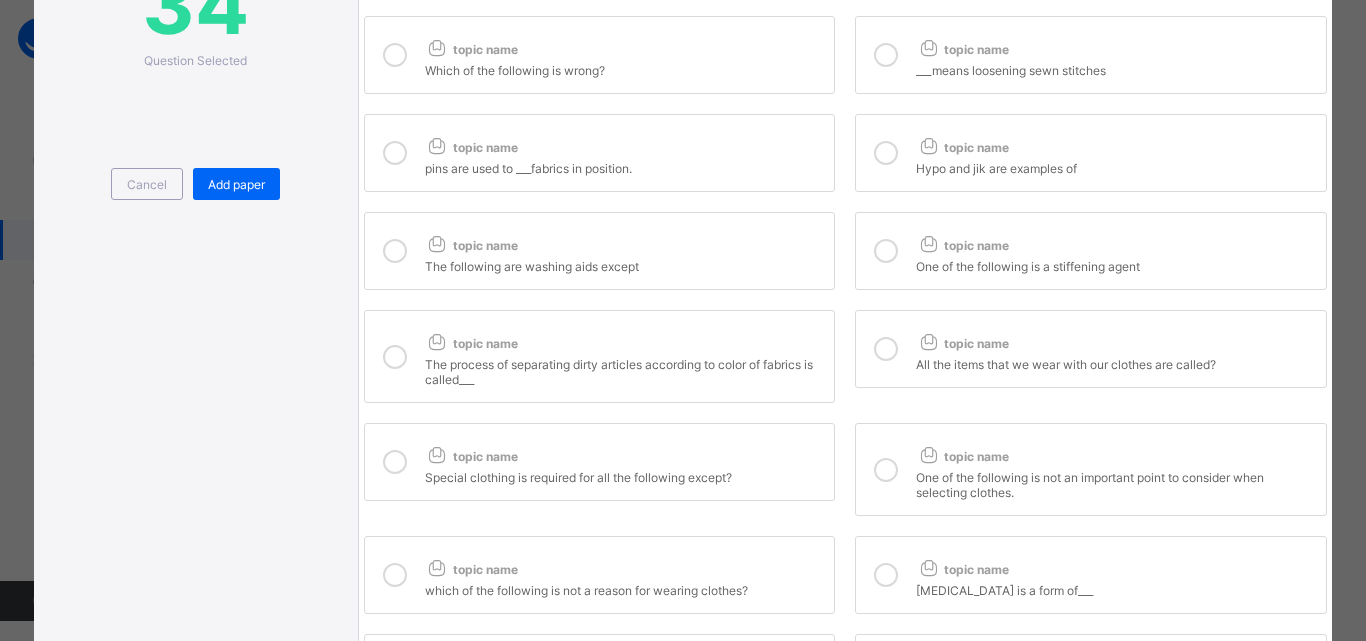 click at bounding box center (886, 251) 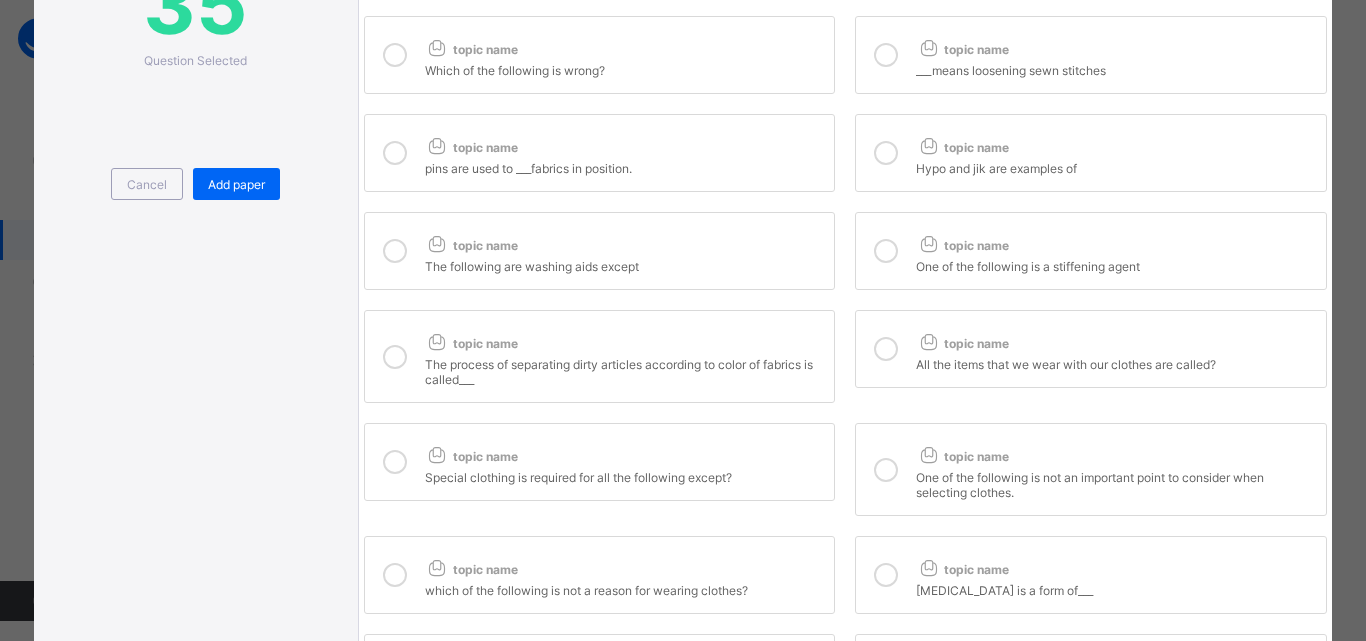 click on "topic name" at bounding box center (625, 241) 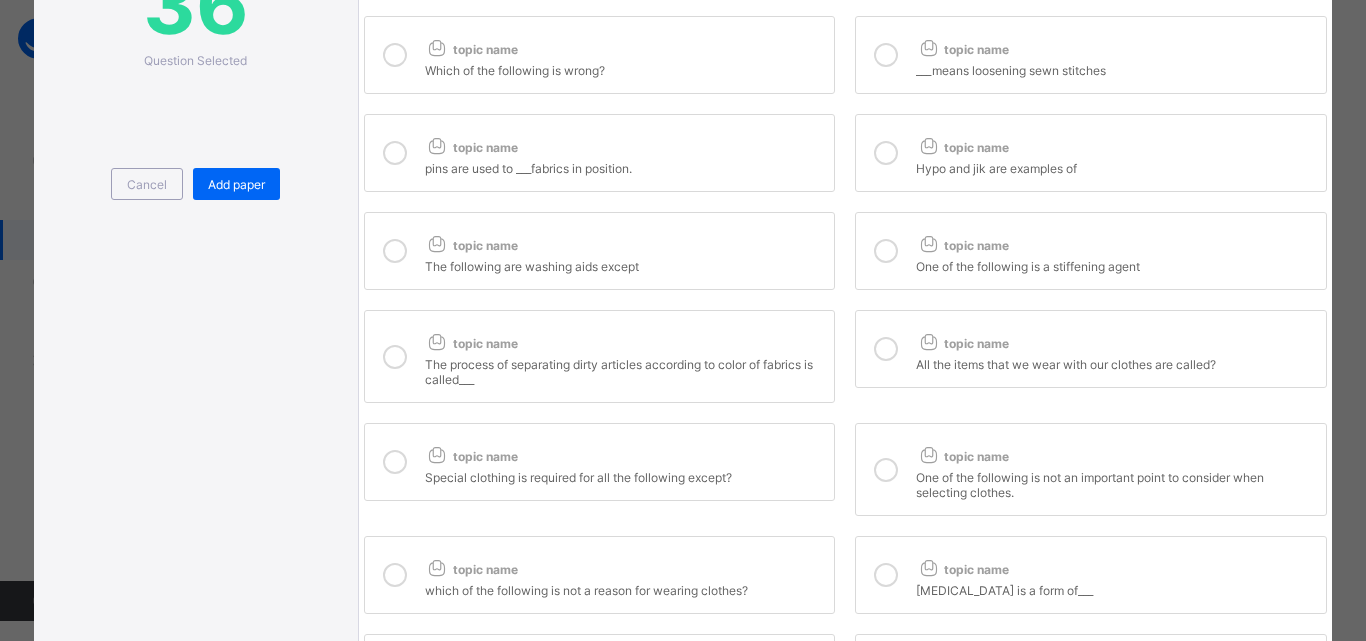 click at bounding box center (886, 153) 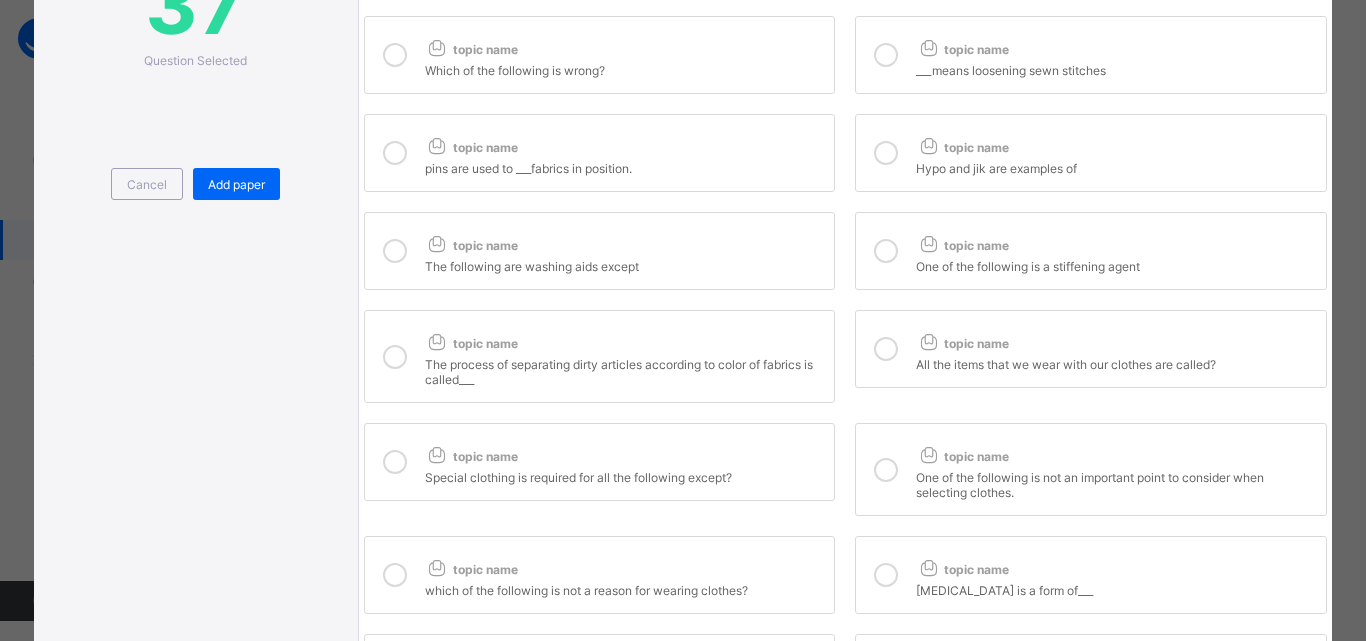click on "topic name" at bounding box center [625, 143] 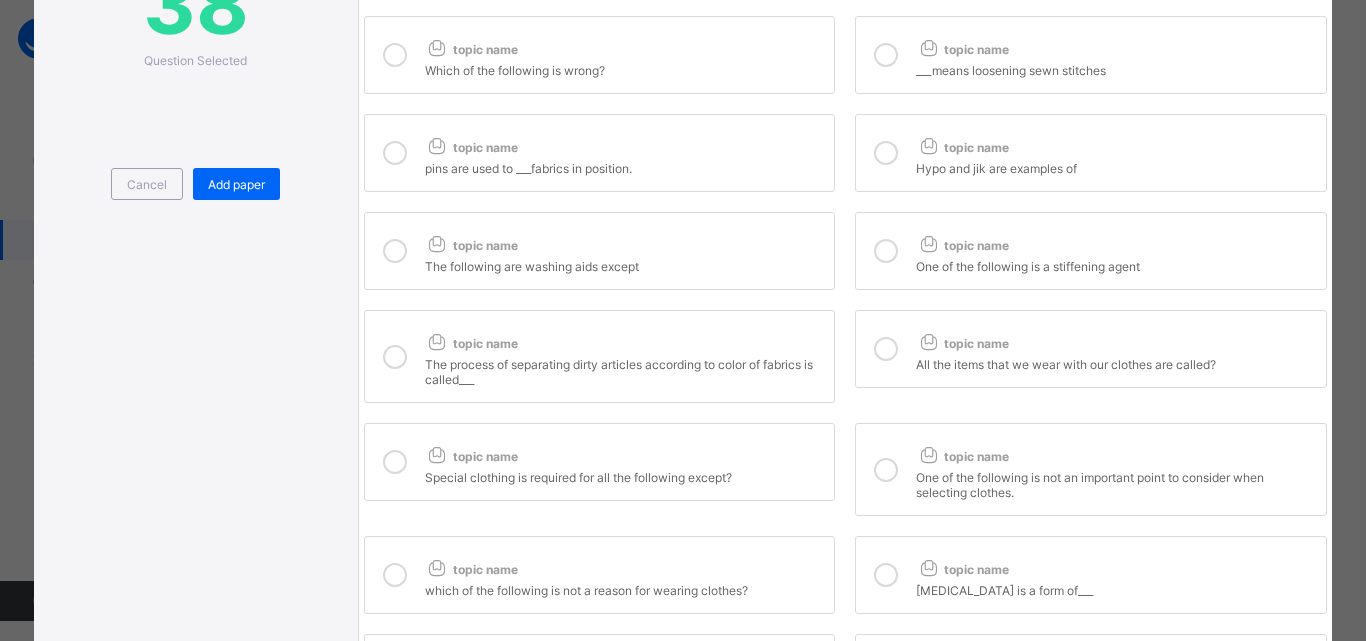 click on "topic name   ___means loosening sewn stitches" at bounding box center [1091, 55] 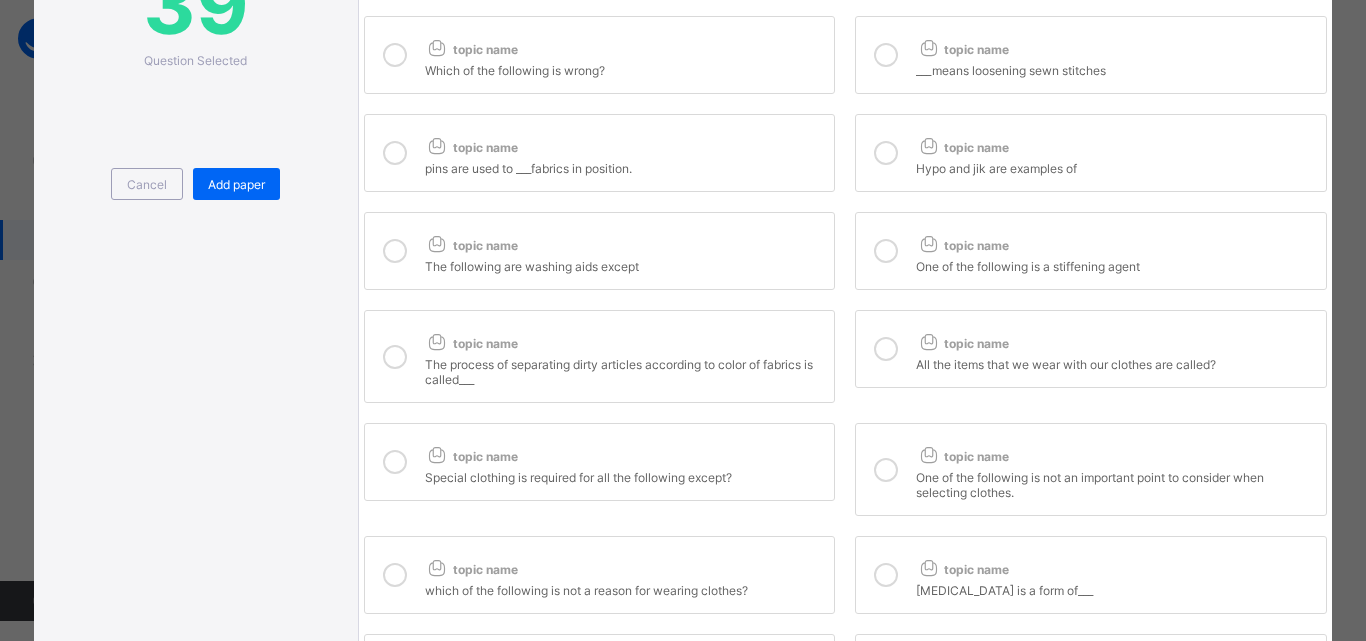 click on "topic name" at bounding box center [625, 45] 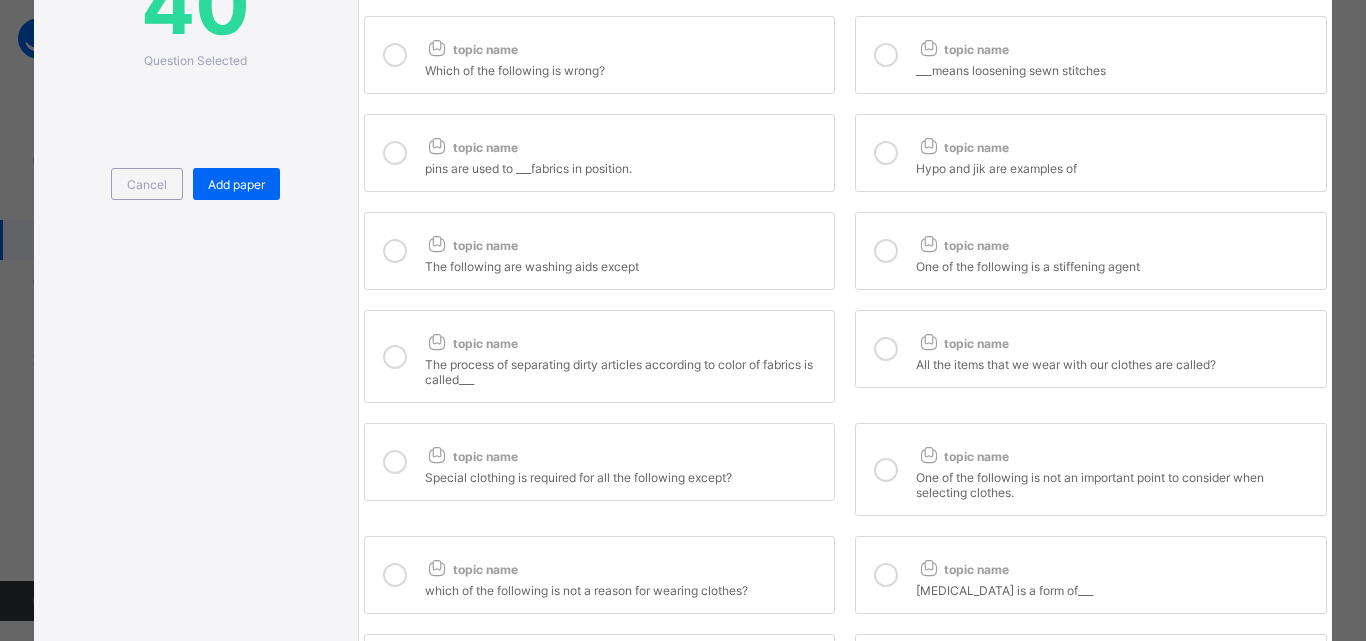 click on "topic name" at bounding box center [625, 45] 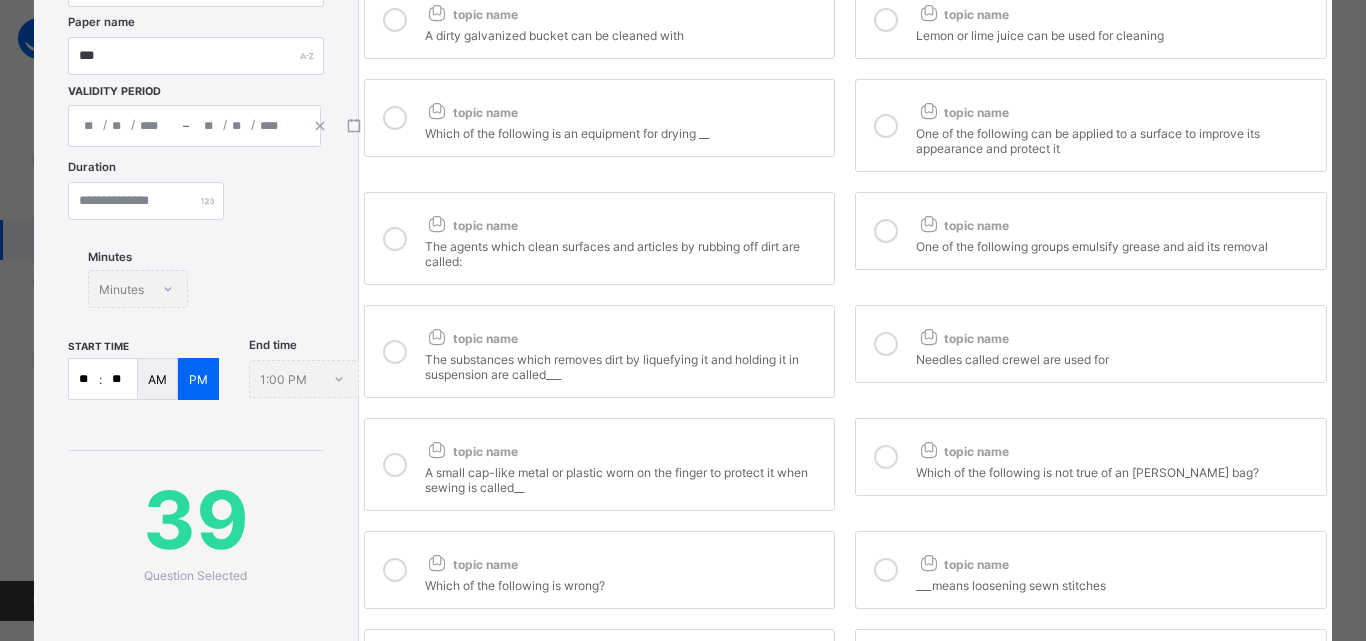 scroll, scrollTop: 185, scrollLeft: 0, axis: vertical 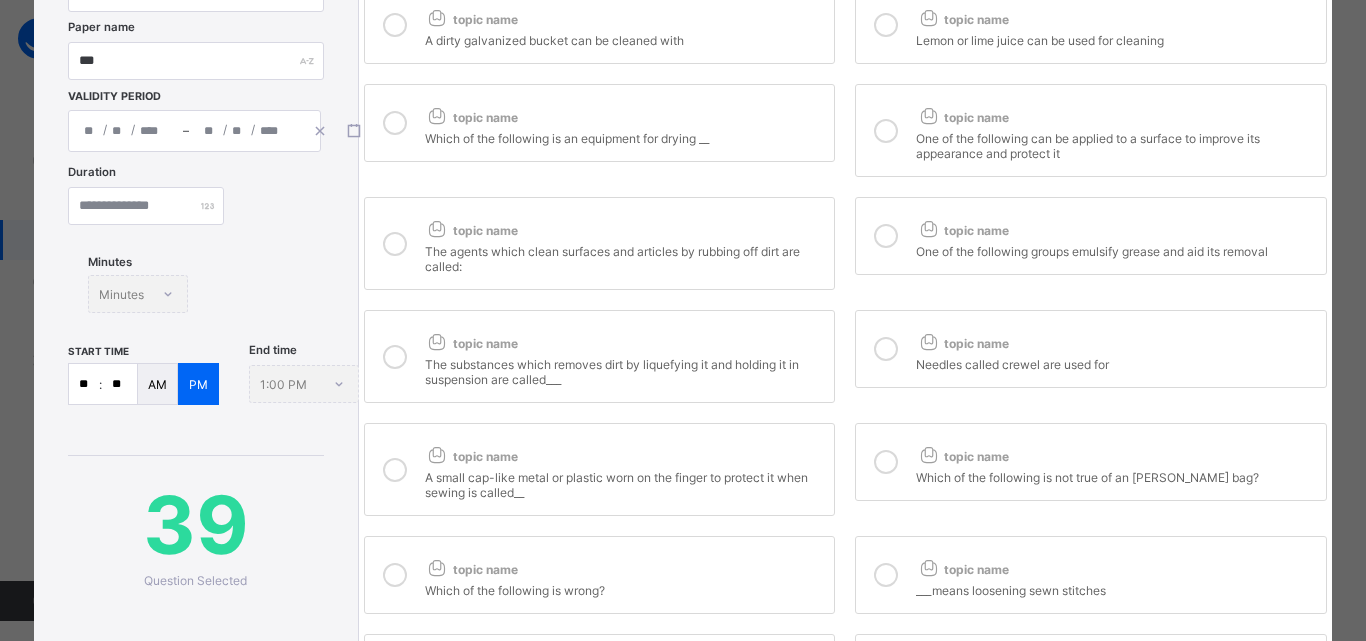 click on "topic name" at bounding box center (625, 565) 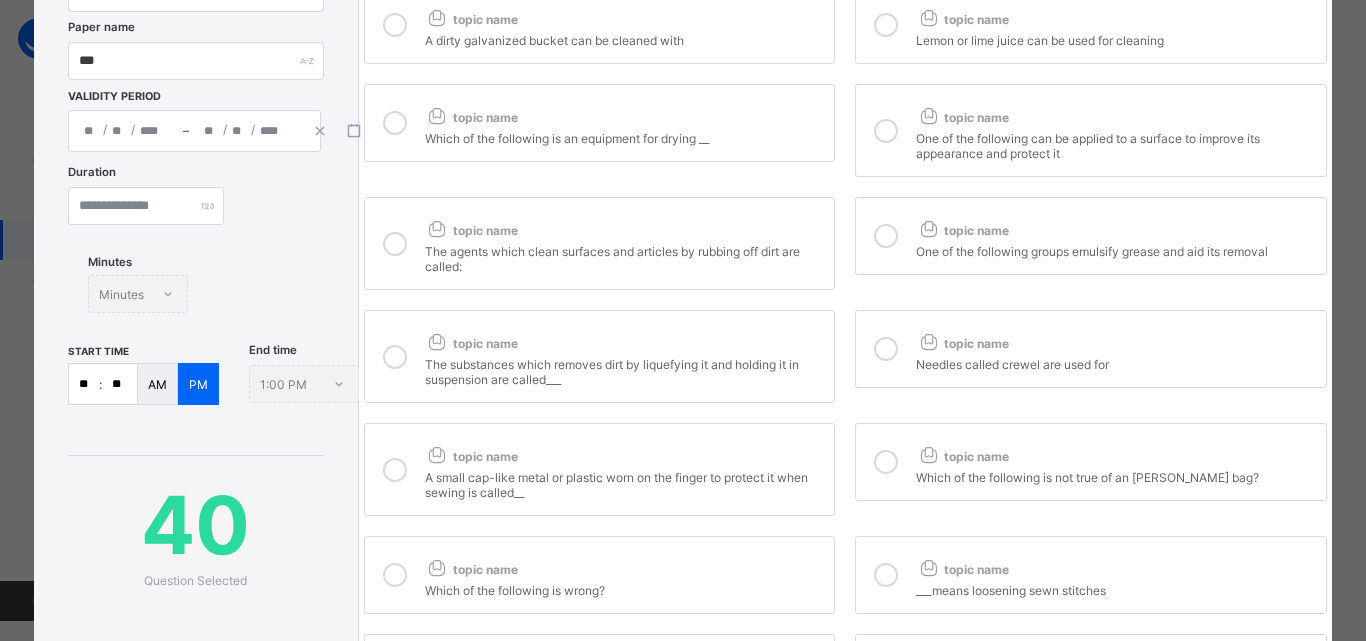 click on "topic name   Which of the following is not true of an [PERSON_NAME] bag?" at bounding box center [1091, 462] 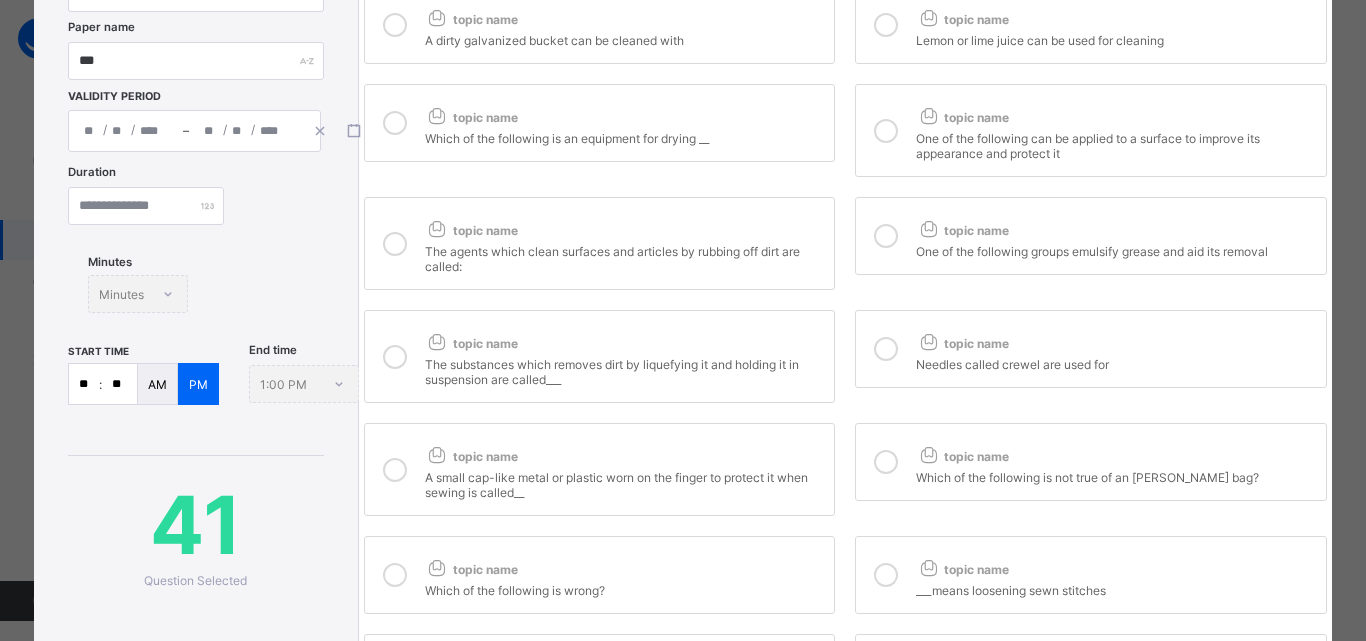 click on "topic name" at bounding box center (625, 452) 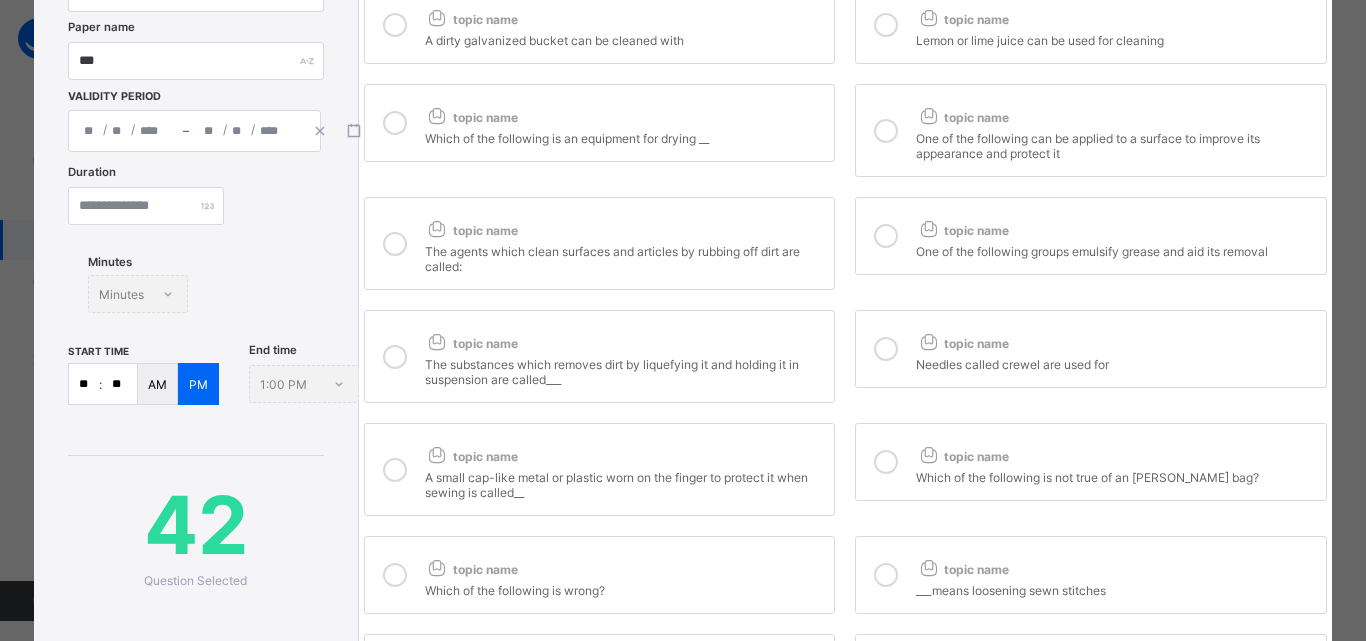 click on "Needles called crewel are used for" at bounding box center (1116, 362) 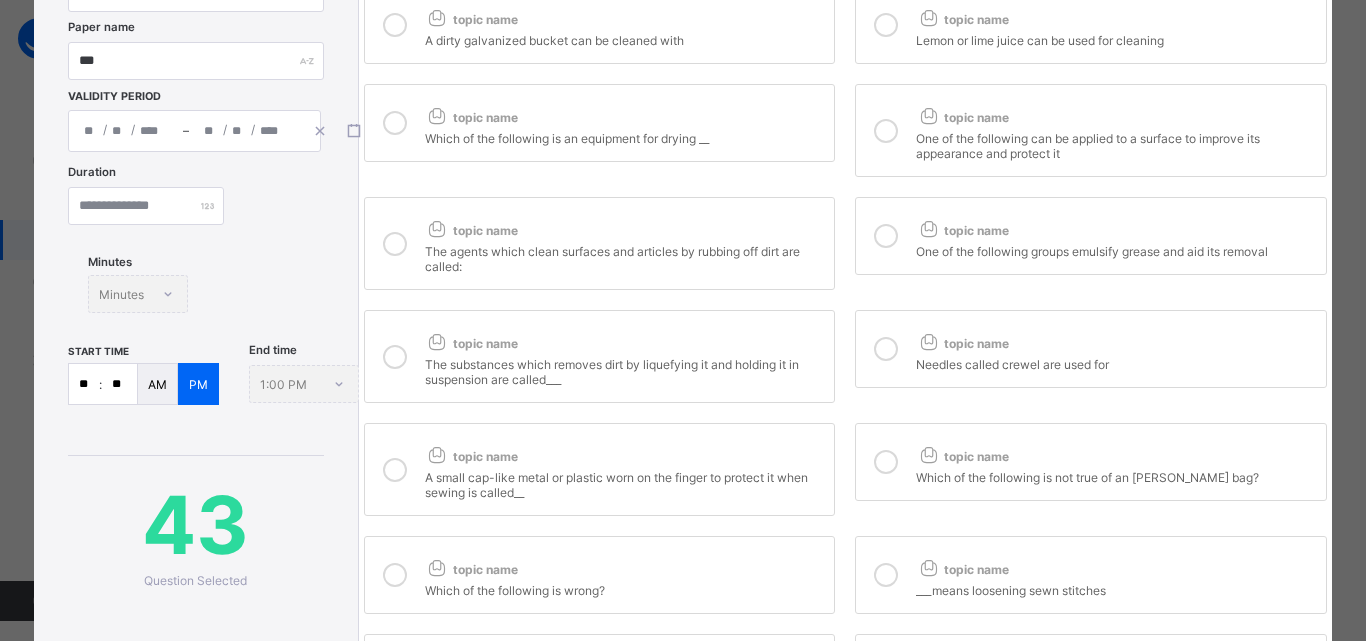 click on "The substances which removes dirt by liquefying it and holding it in suspension are called___" at bounding box center [625, 369] 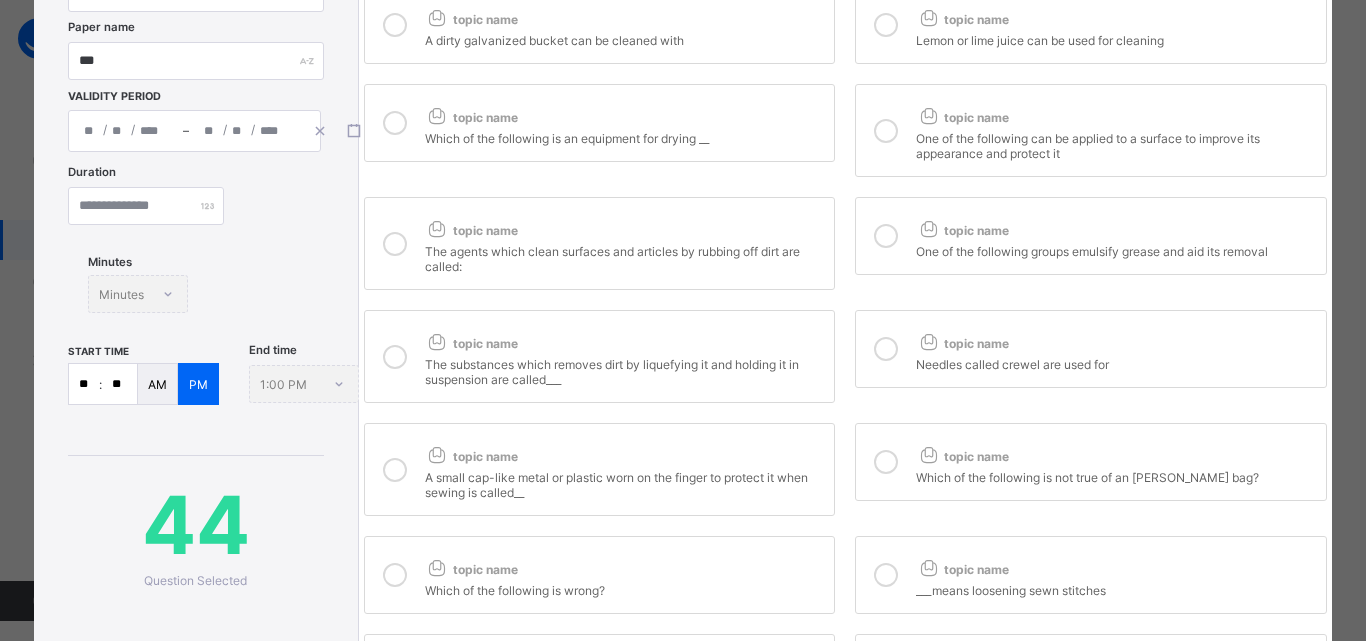 click at bounding box center [886, 236] 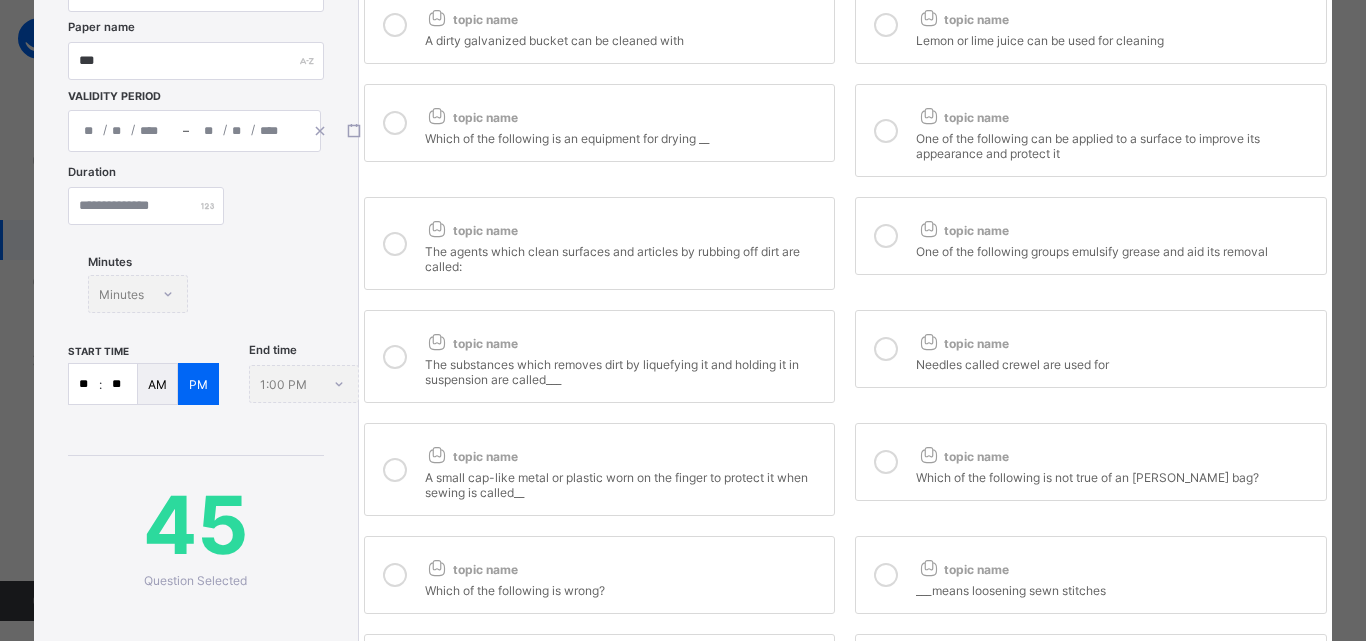 click on "The agents which clean surfaces and articles by rubbing off dirt are called:" at bounding box center [625, 256] 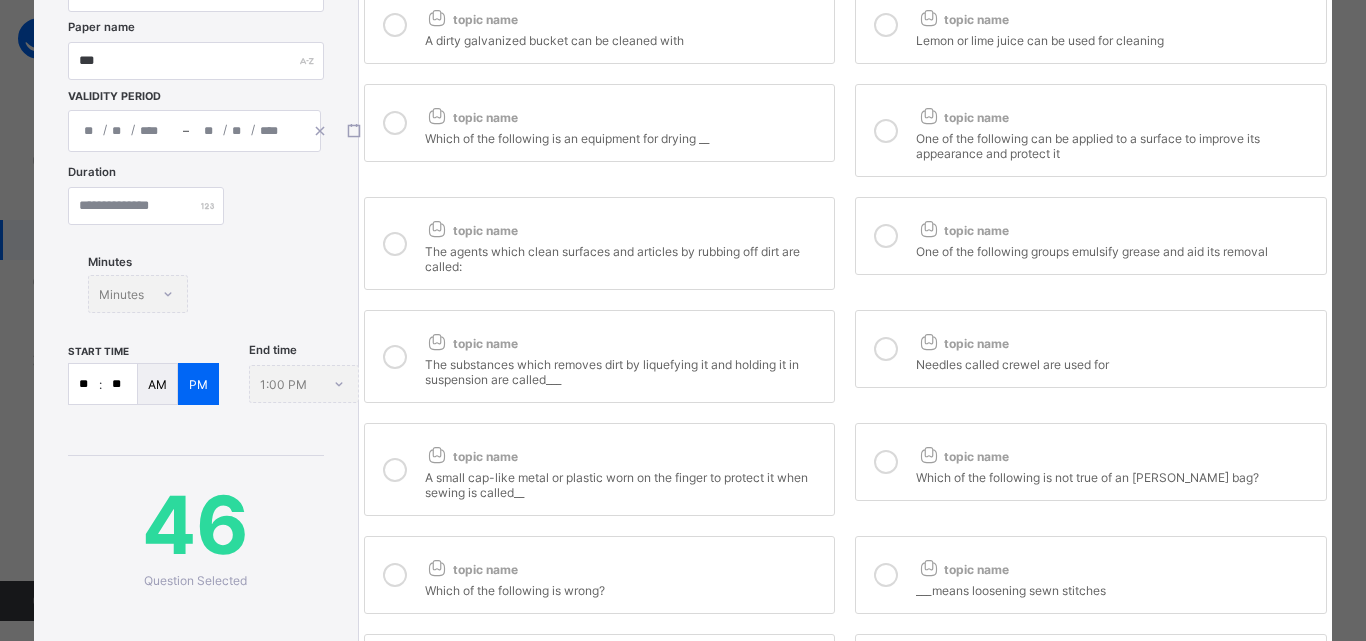 click at bounding box center [886, 130] 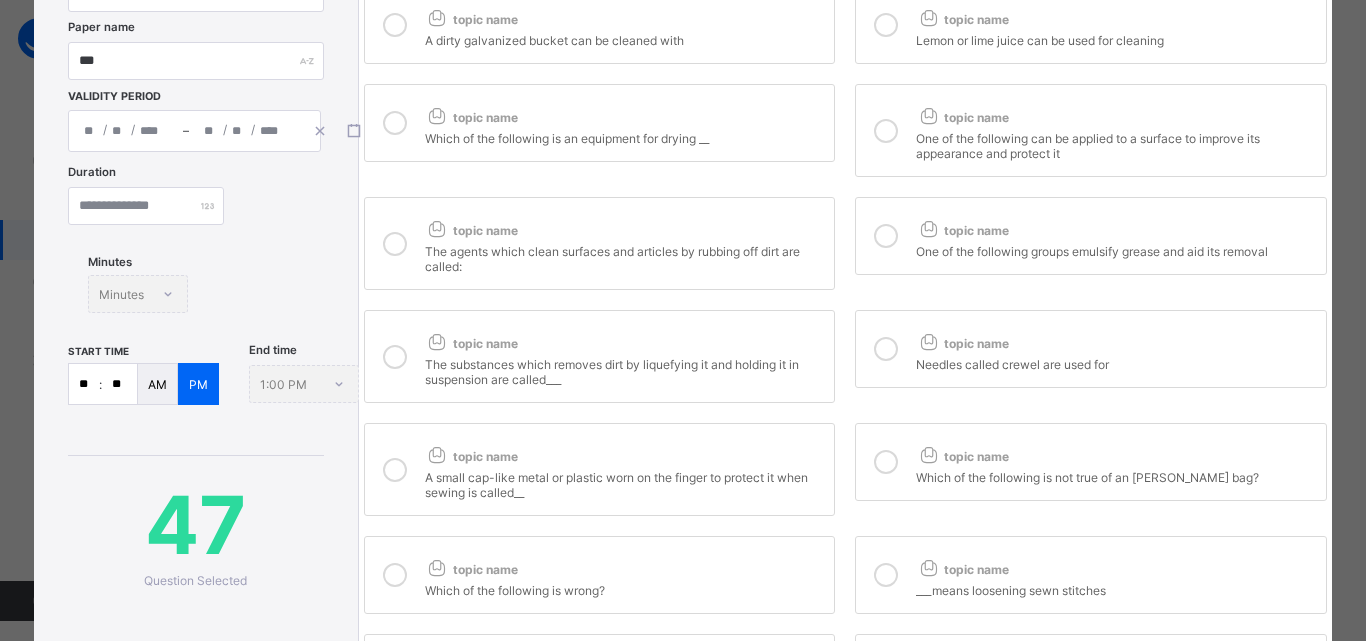 click on "topic name" at bounding box center [625, 113] 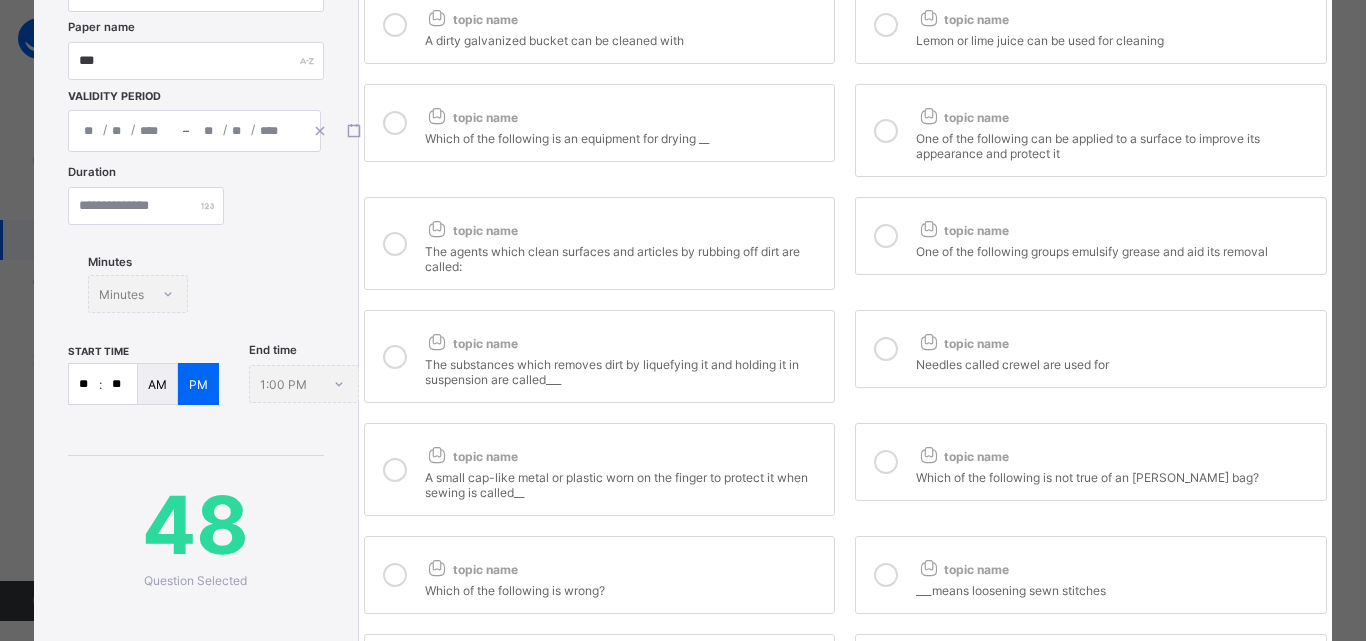 click on "topic name   Lemon or lime juice can be used for cleaning" at bounding box center [1091, 25] 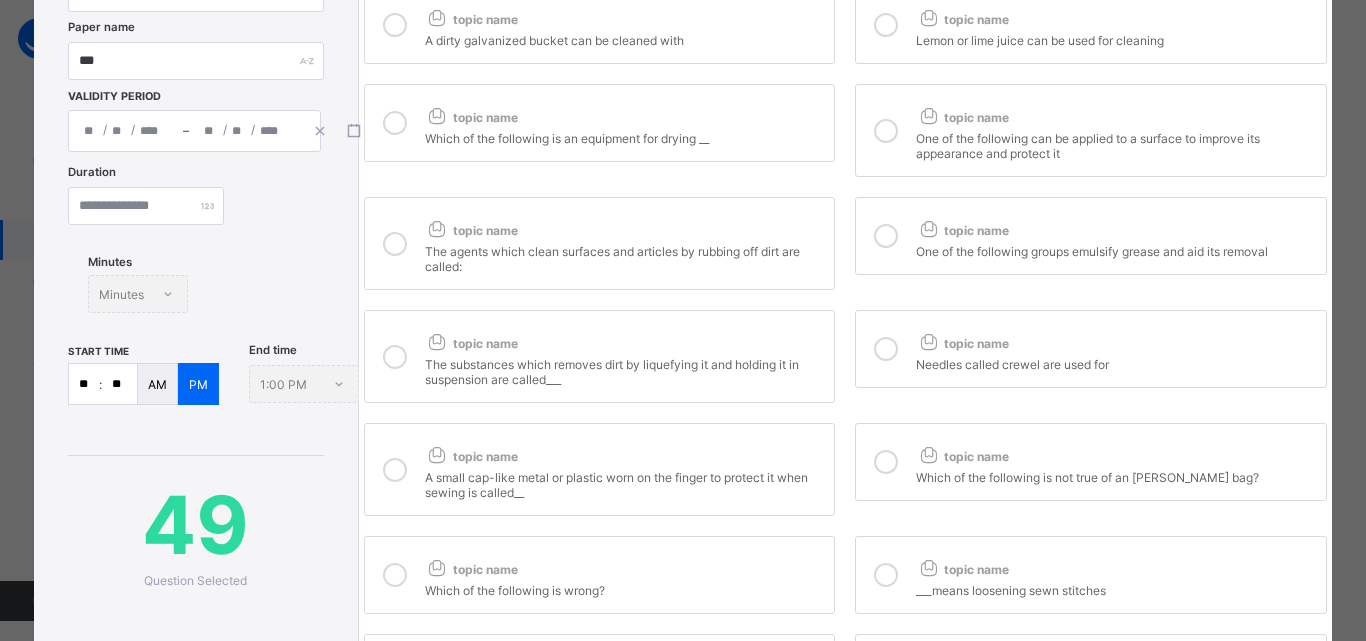 click on "A dirty galvanized bucket can be cleaned with" at bounding box center (625, 38) 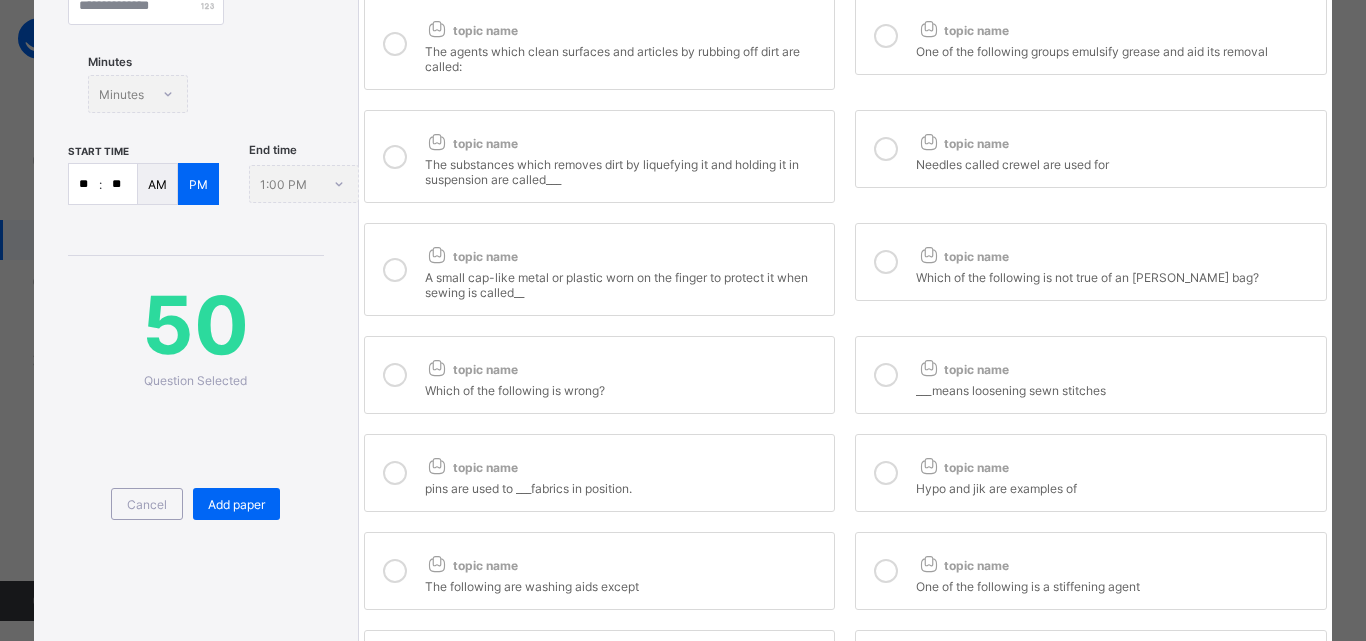 scroll, scrollTop: 0, scrollLeft: 0, axis: both 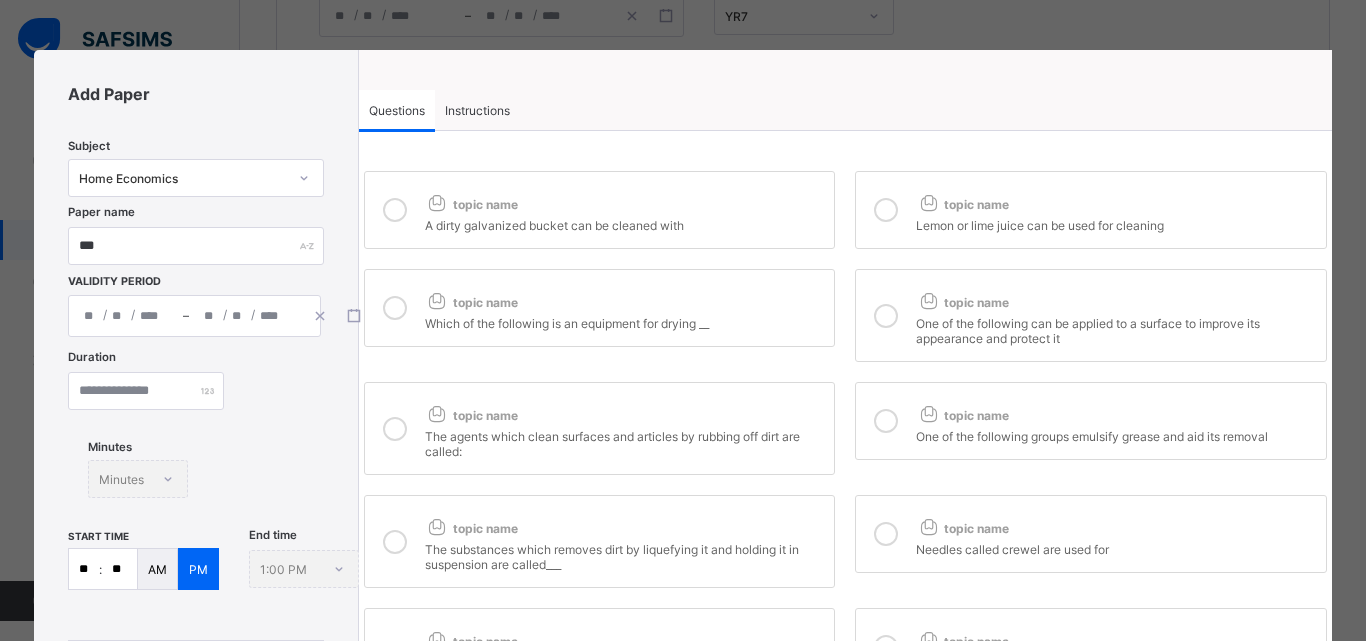click on "Instructions" at bounding box center [477, 110] 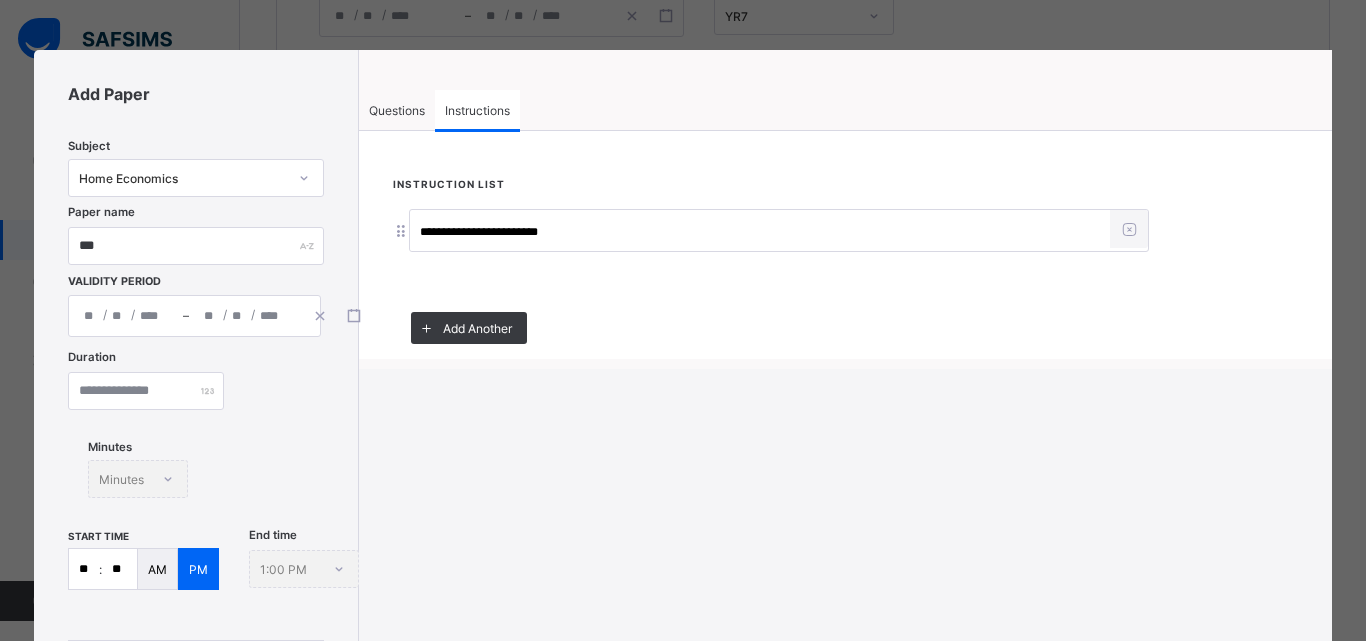 click on "Questions" at bounding box center (397, 110) 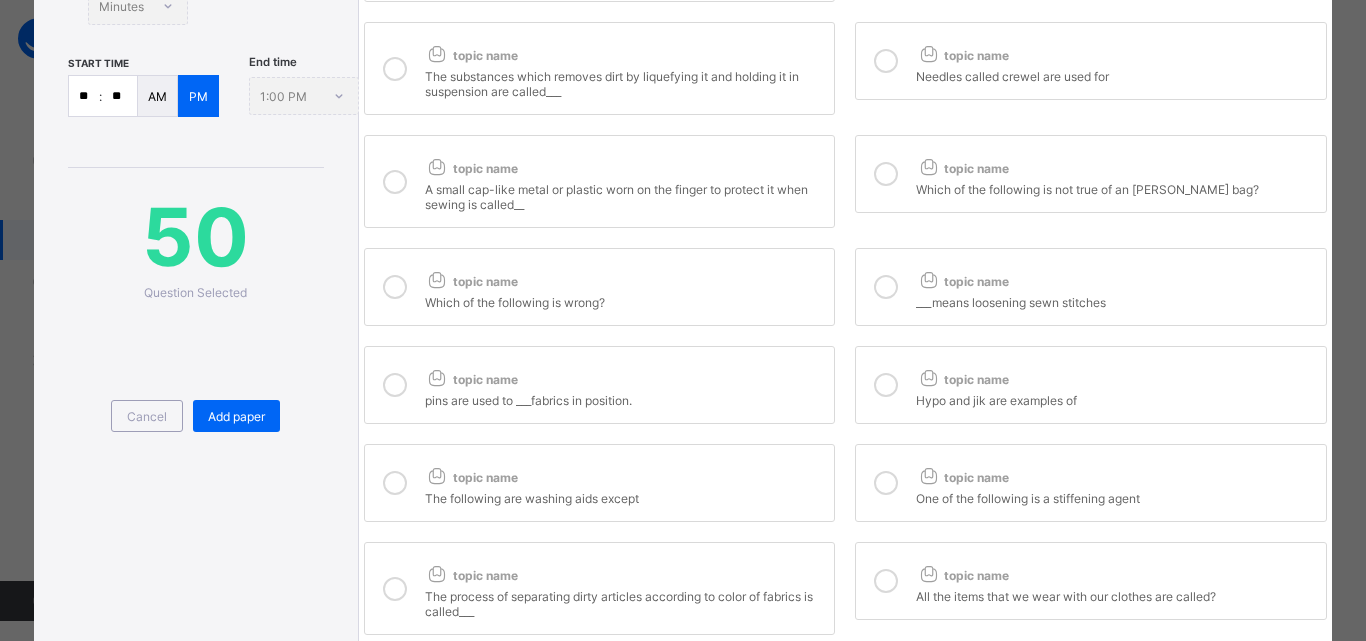 scroll, scrollTop: 482, scrollLeft: 0, axis: vertical 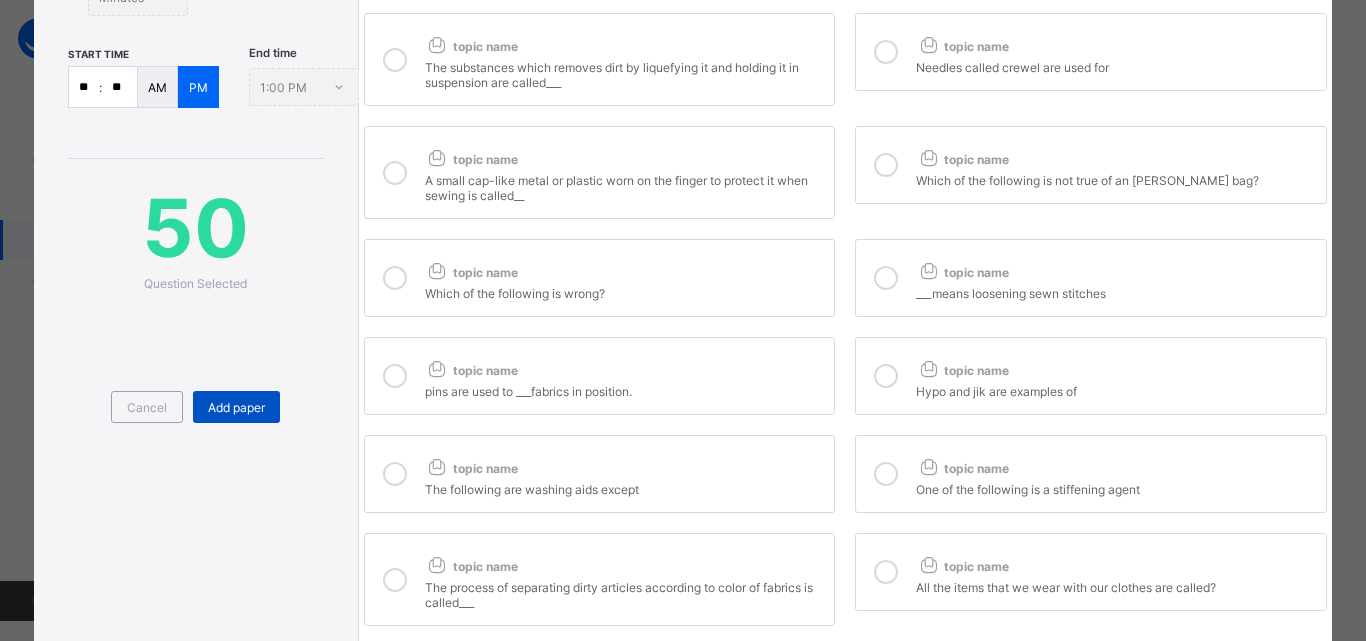 click on "Add paper" at bounding box center [236, 407] 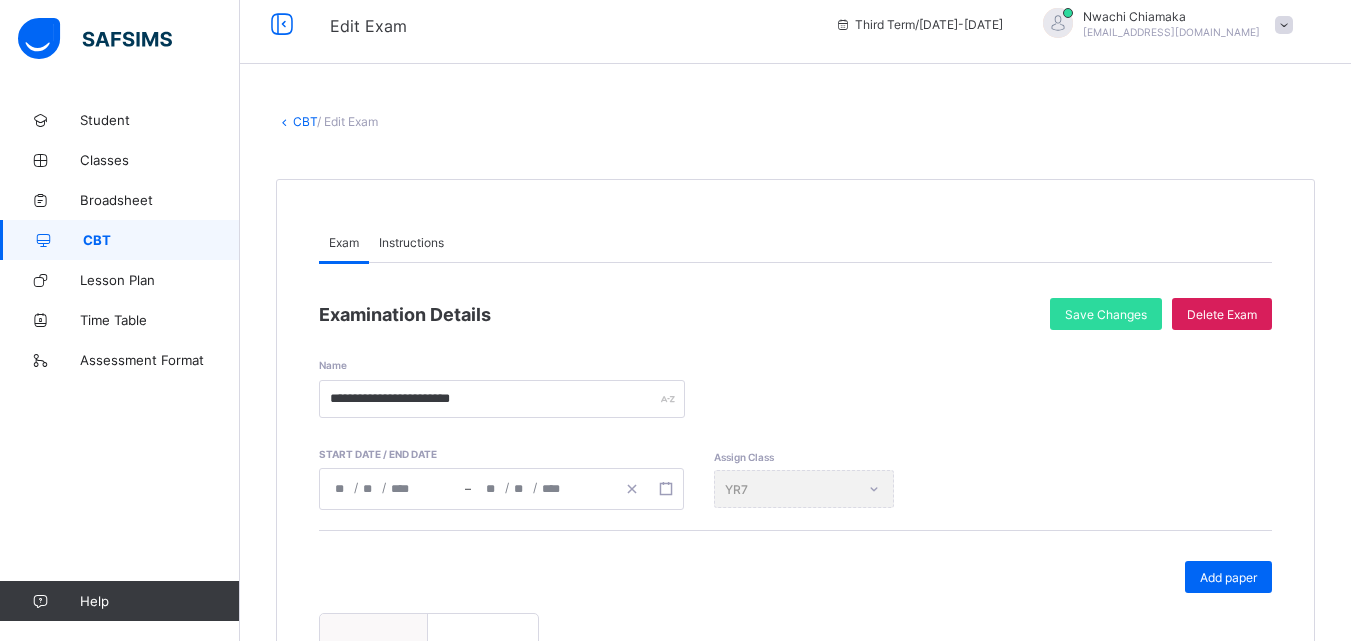 scroll, scrollTop: 11, scrollLeft: 0, axis: vertical 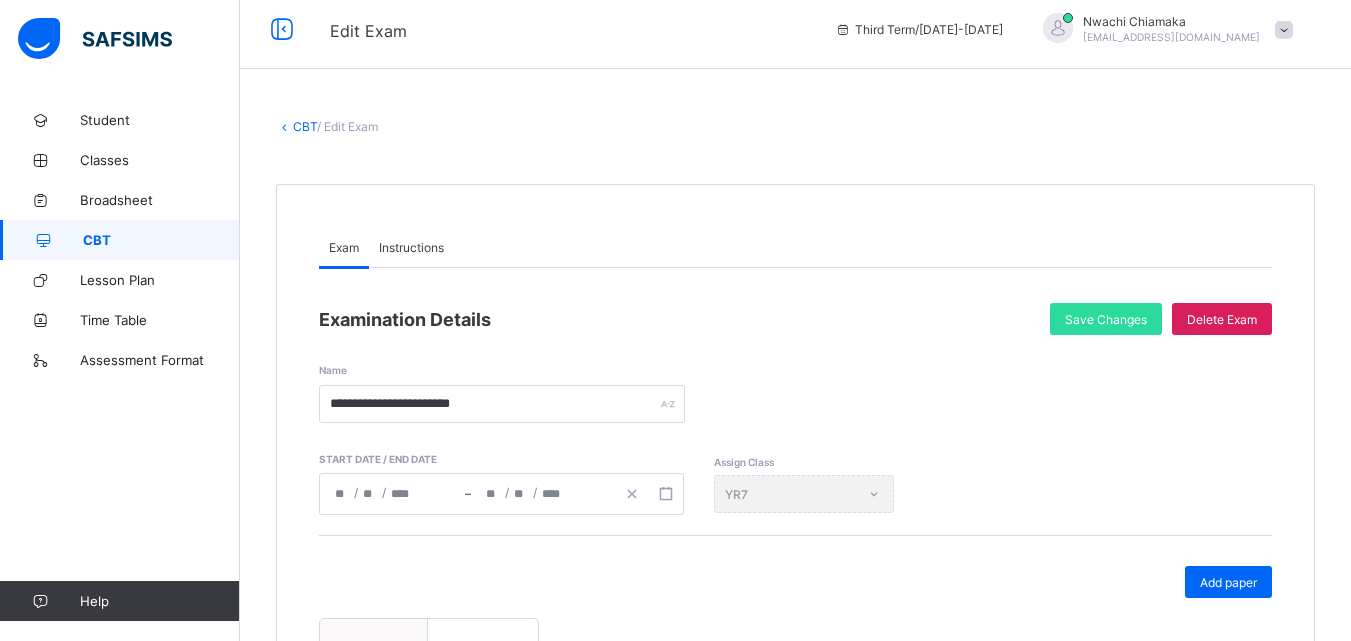 click on "CBT" at bounding box center [305, 126] 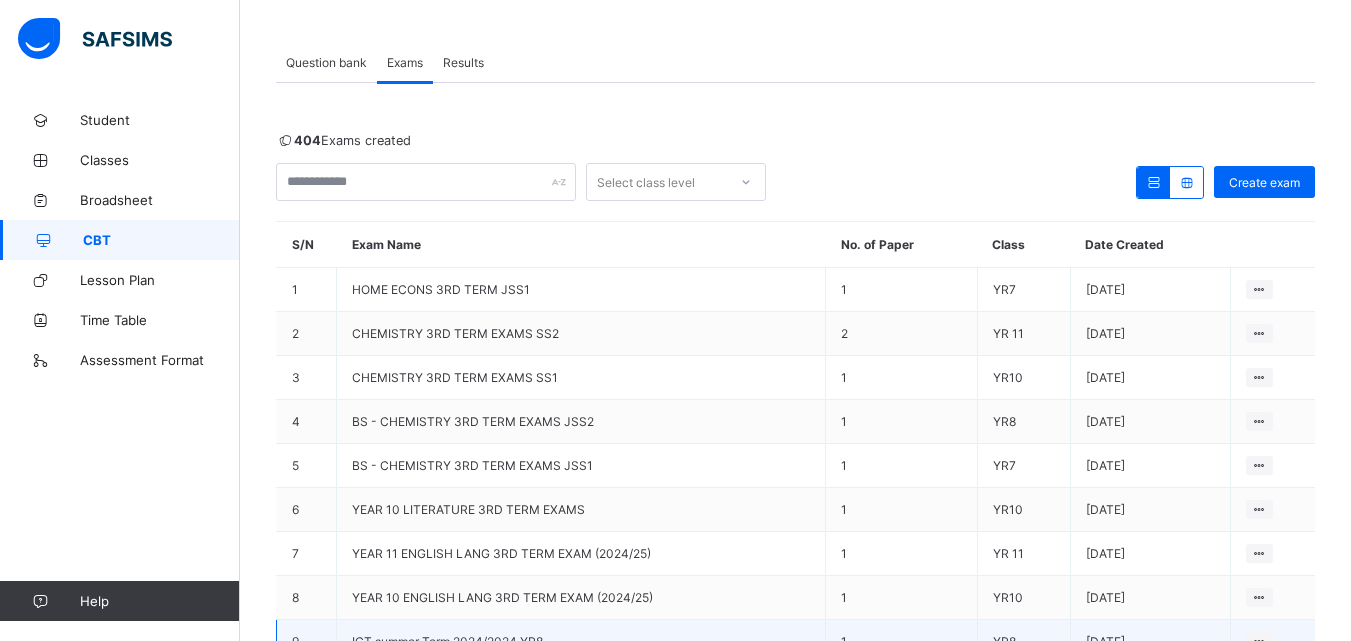scroll, scrollTop: 260, scrollLeft: 0, axis: vertical 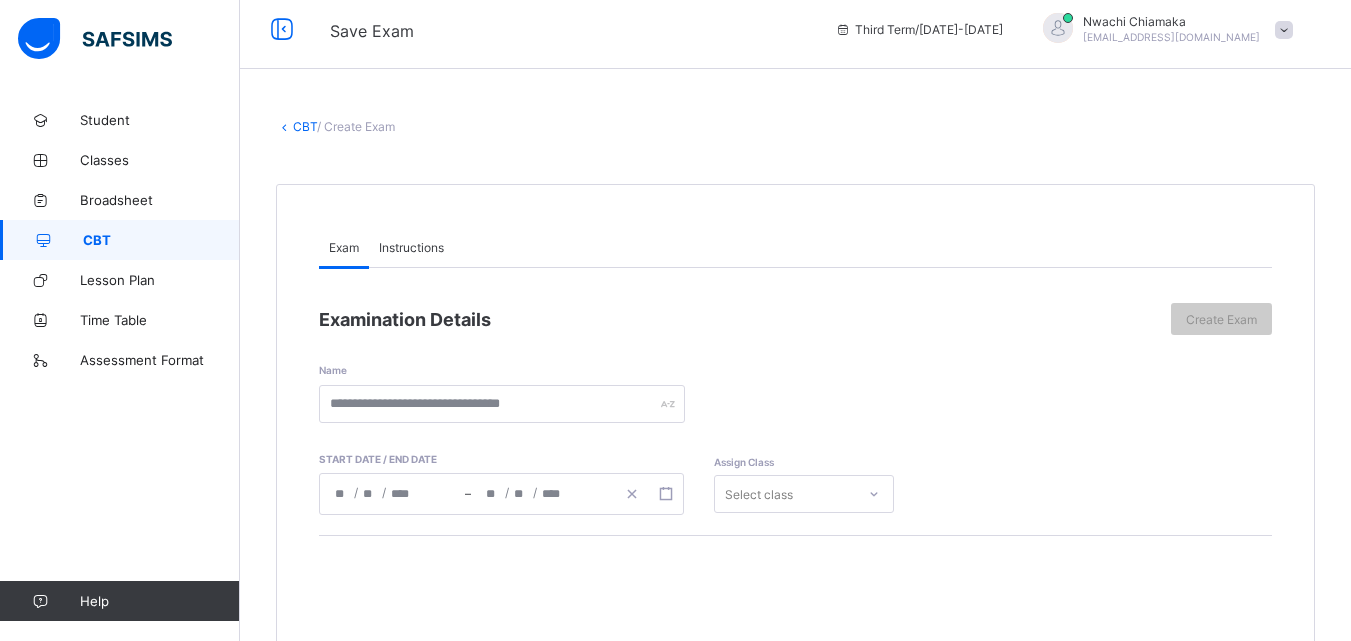 click on "CBT" at bounding box center [120, 240] 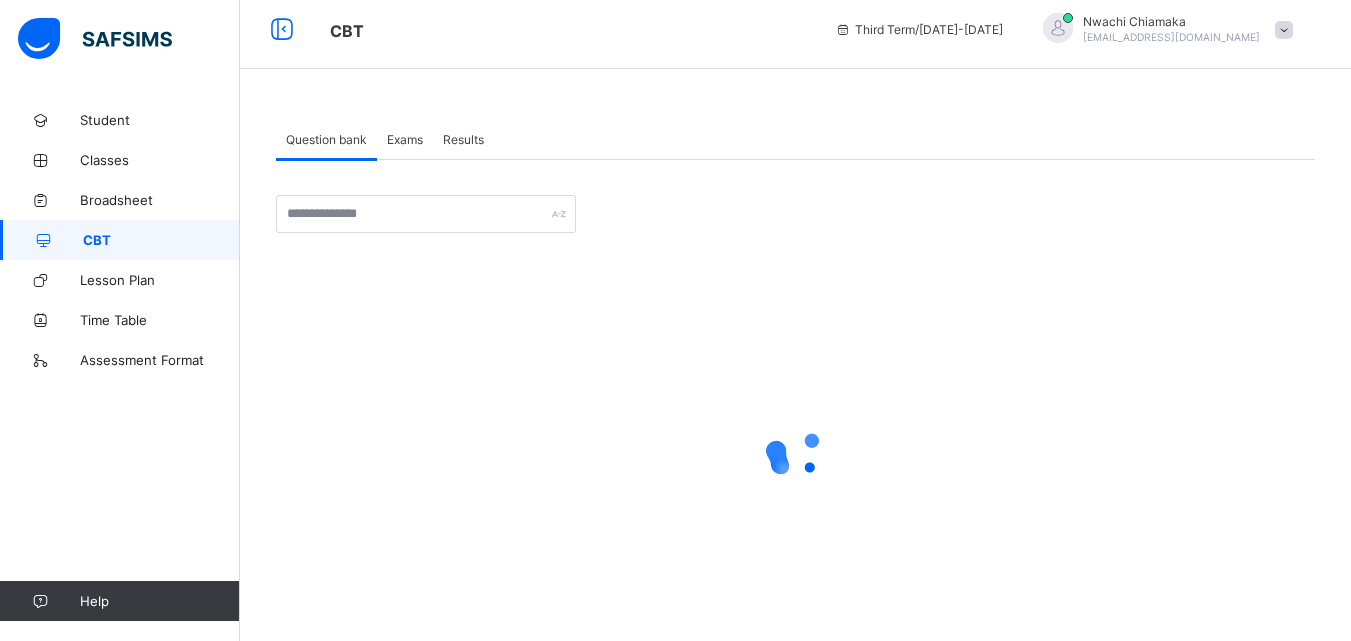 scroll, scrollTop: 0, scrollLeft: 0, axis: both 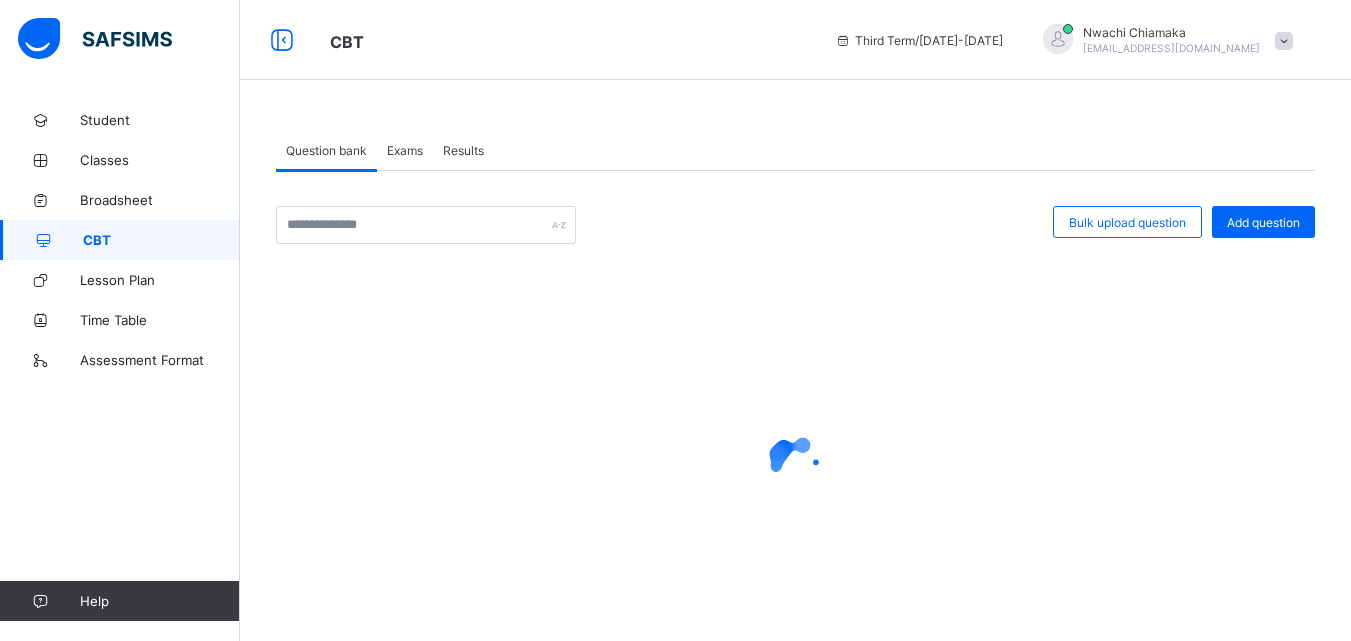 click on "Exams" at bounding box center [405, 150] 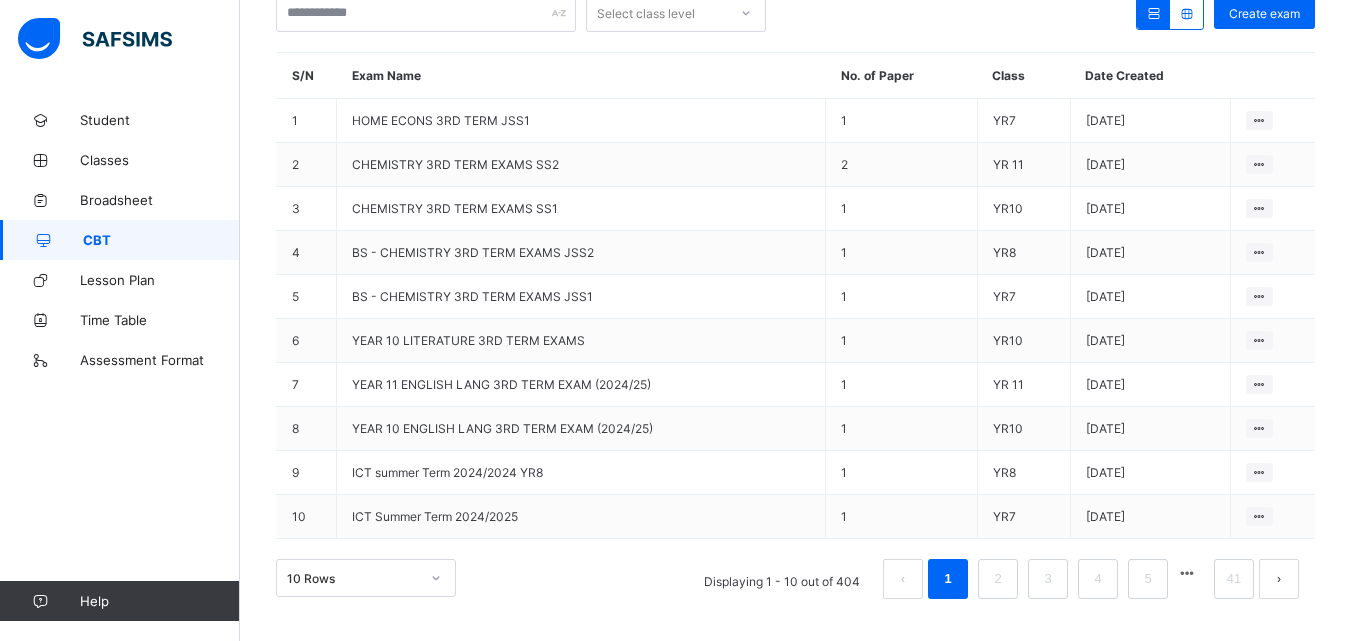 scroll, scrollTop: 260, scrollLeft: 0, axis: vertical 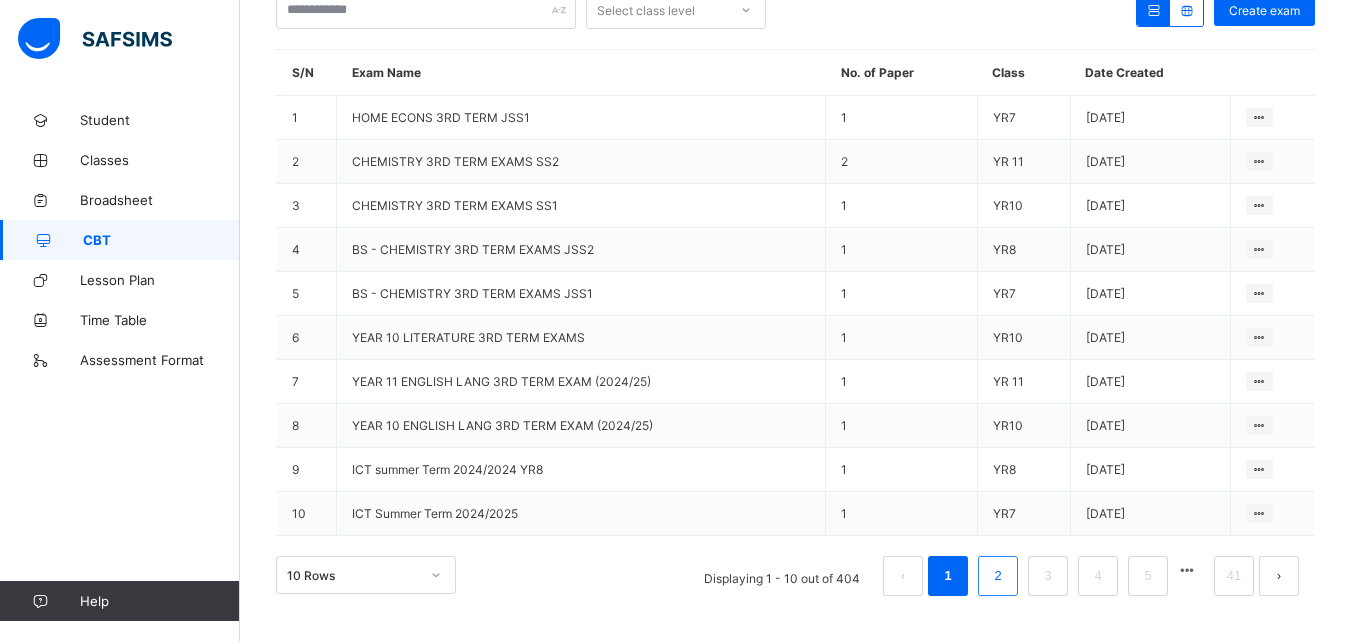 click on "2" at bounding box center (997, 576) 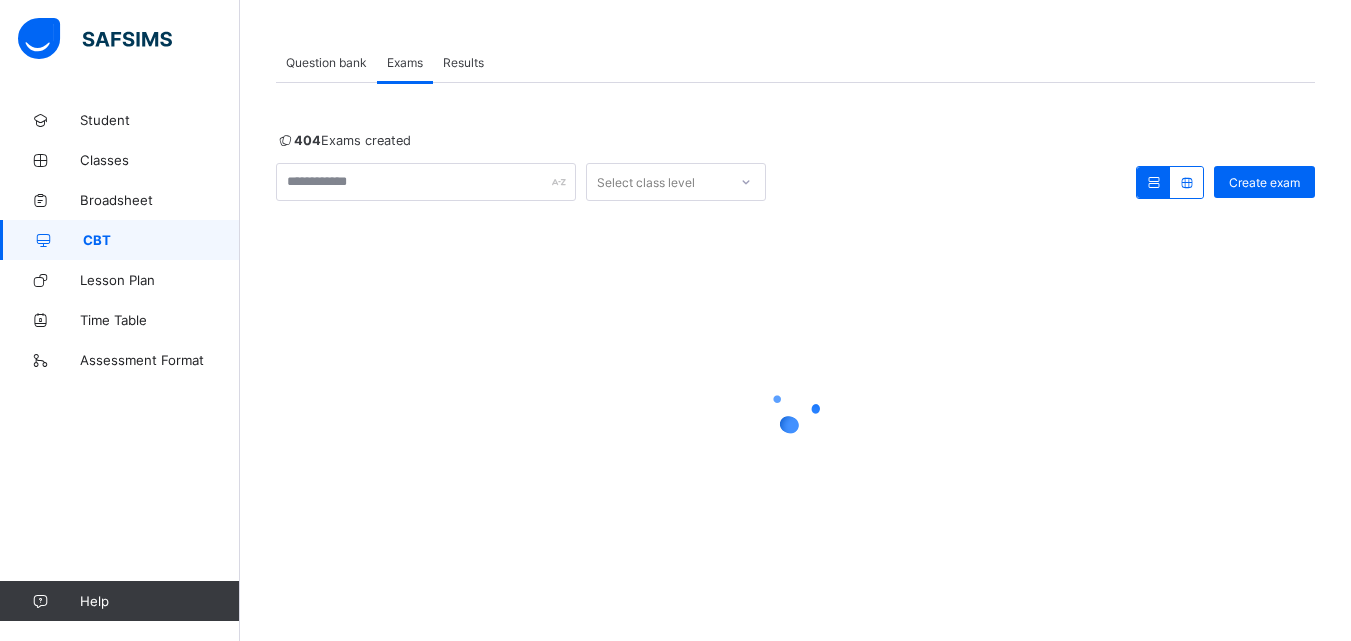 scroll, scrollTop: 260, scrollLeft: 0, axis: vertical 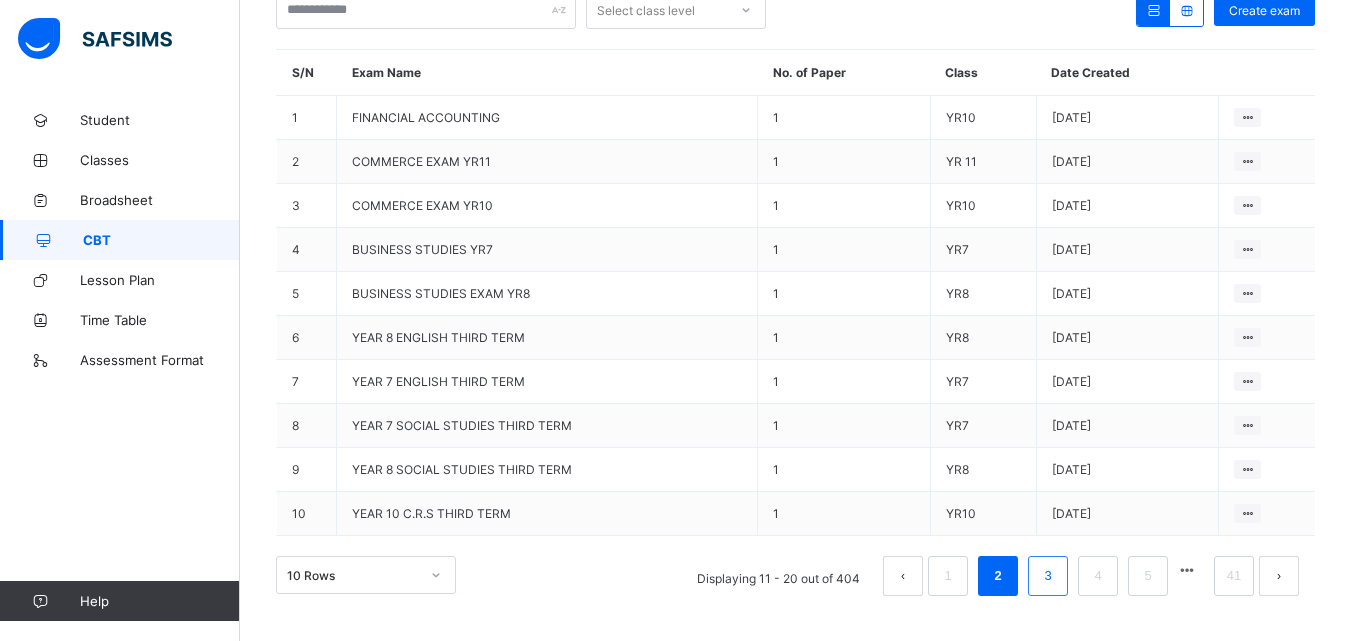 click on "3" at bounding box center (1047, 576) 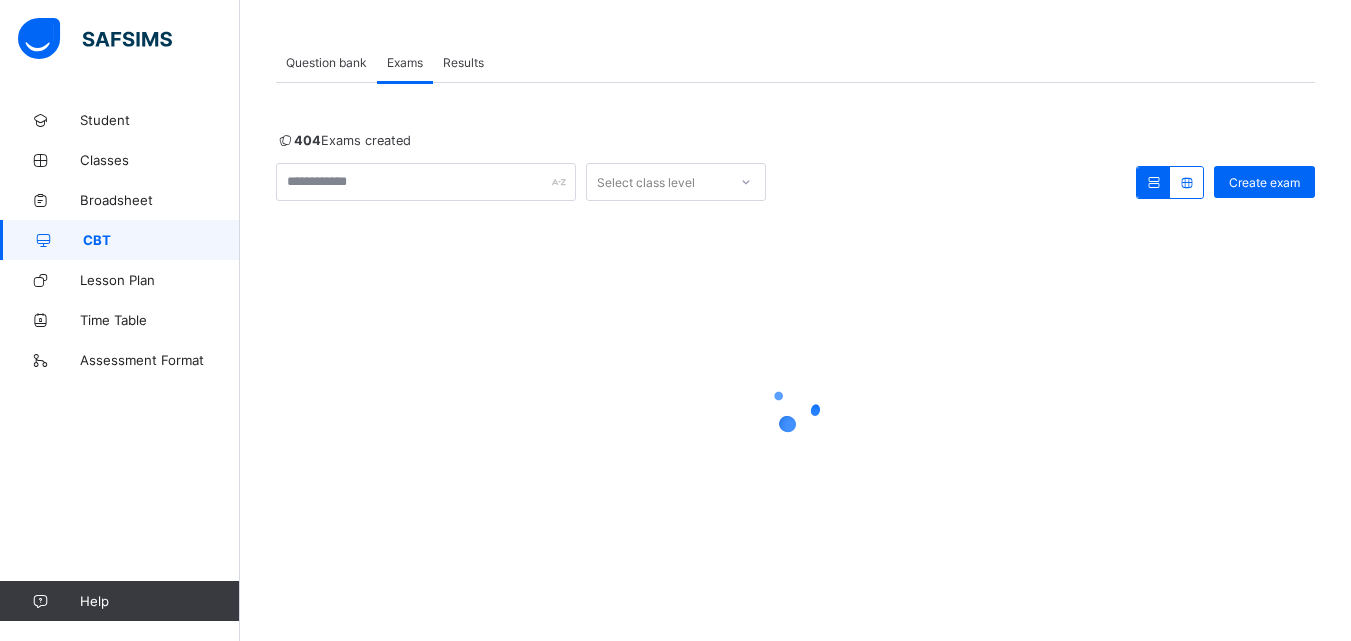 scroll, scrollTop: 260, scrollLeft: 0, axis: vertical 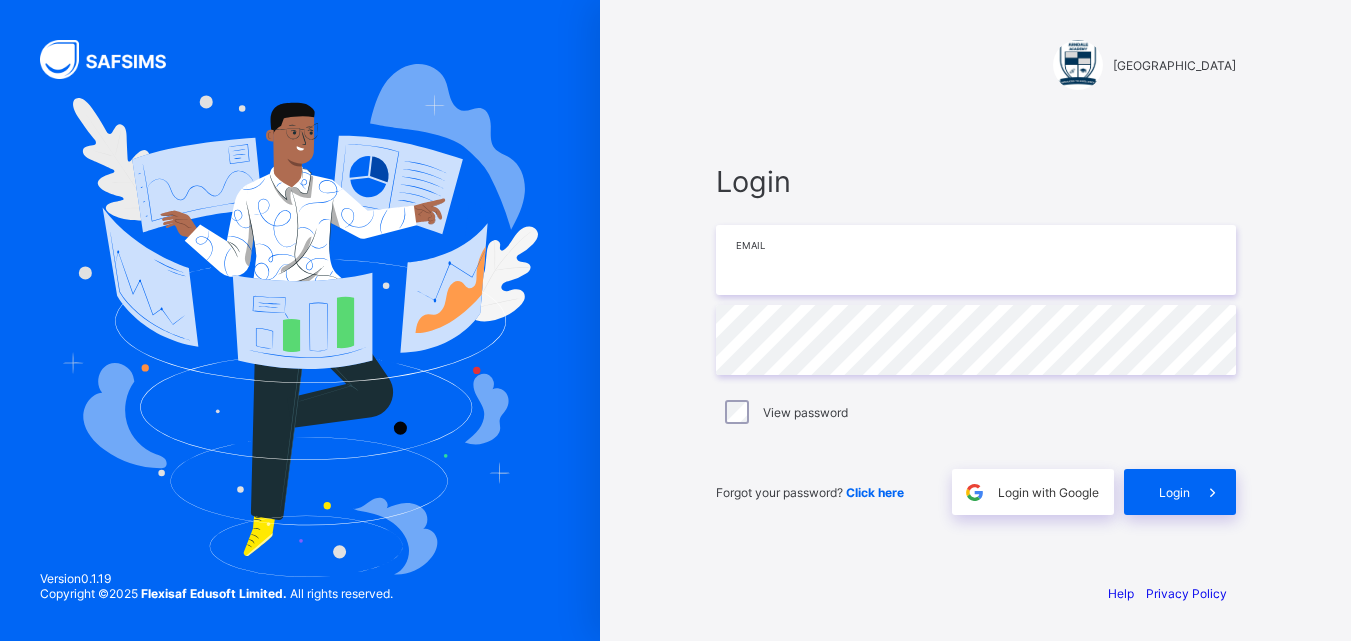 type on "**********" 